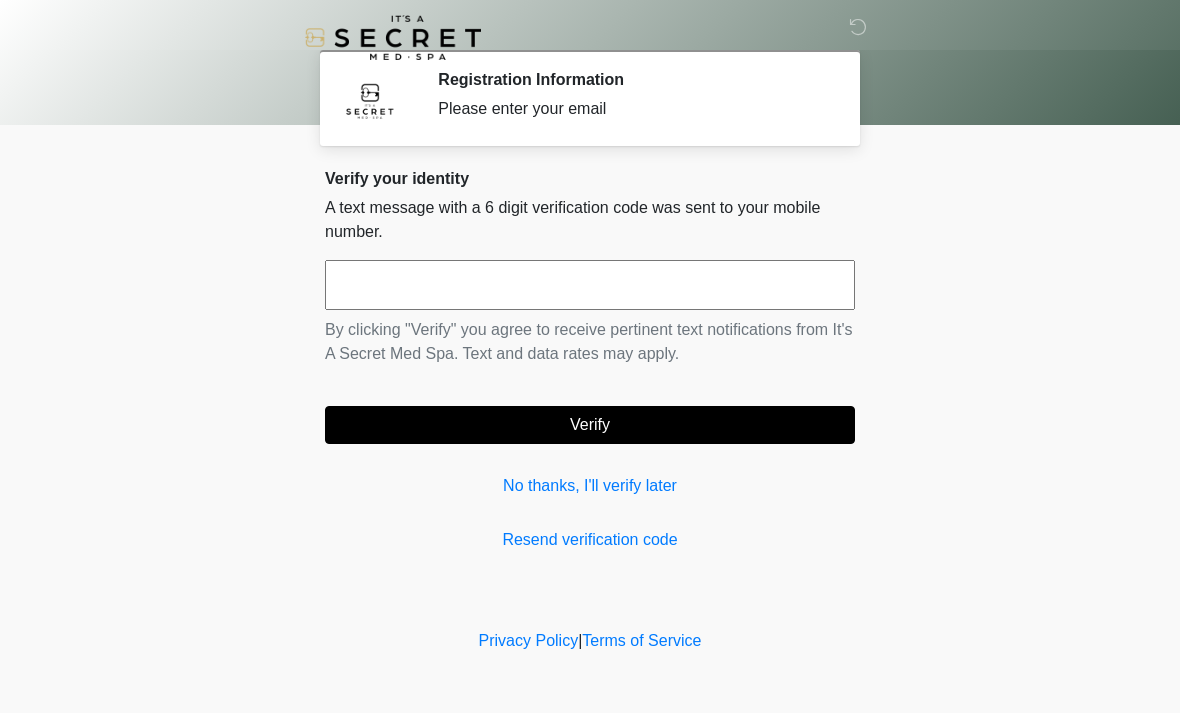 scroll, scrollTop: 0, scrollLeft: 0, axis: both 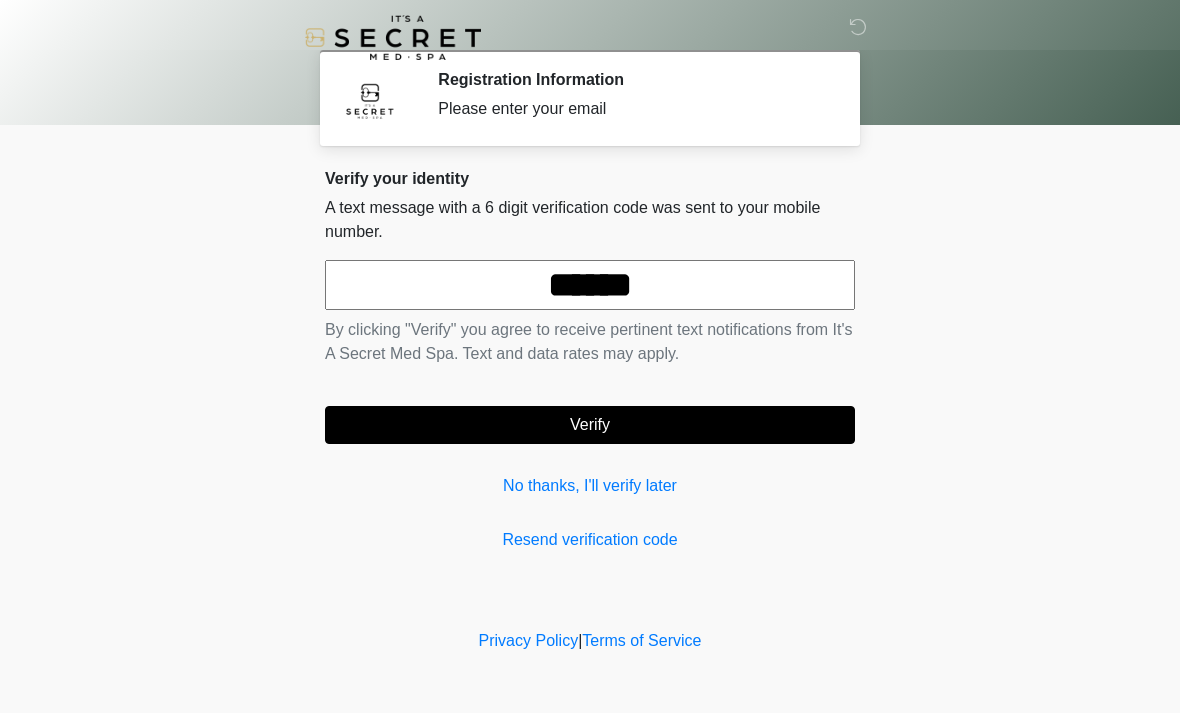 type on "******" 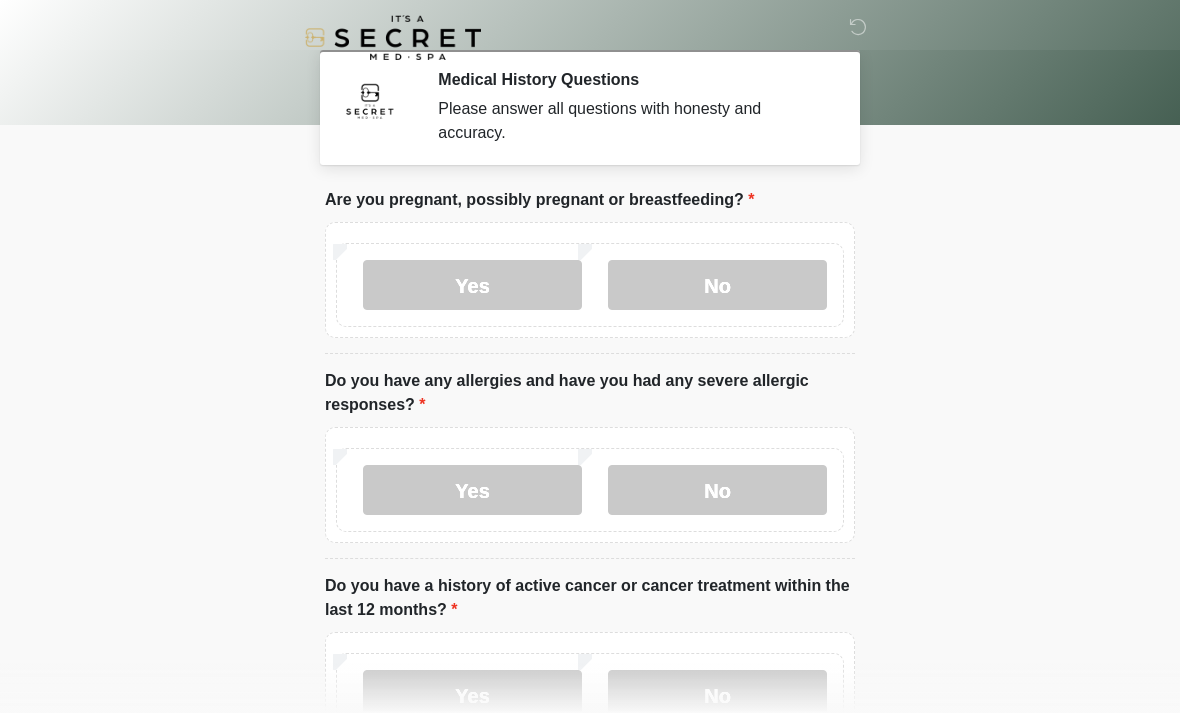 click on "No" at bounding box center (717, 285) 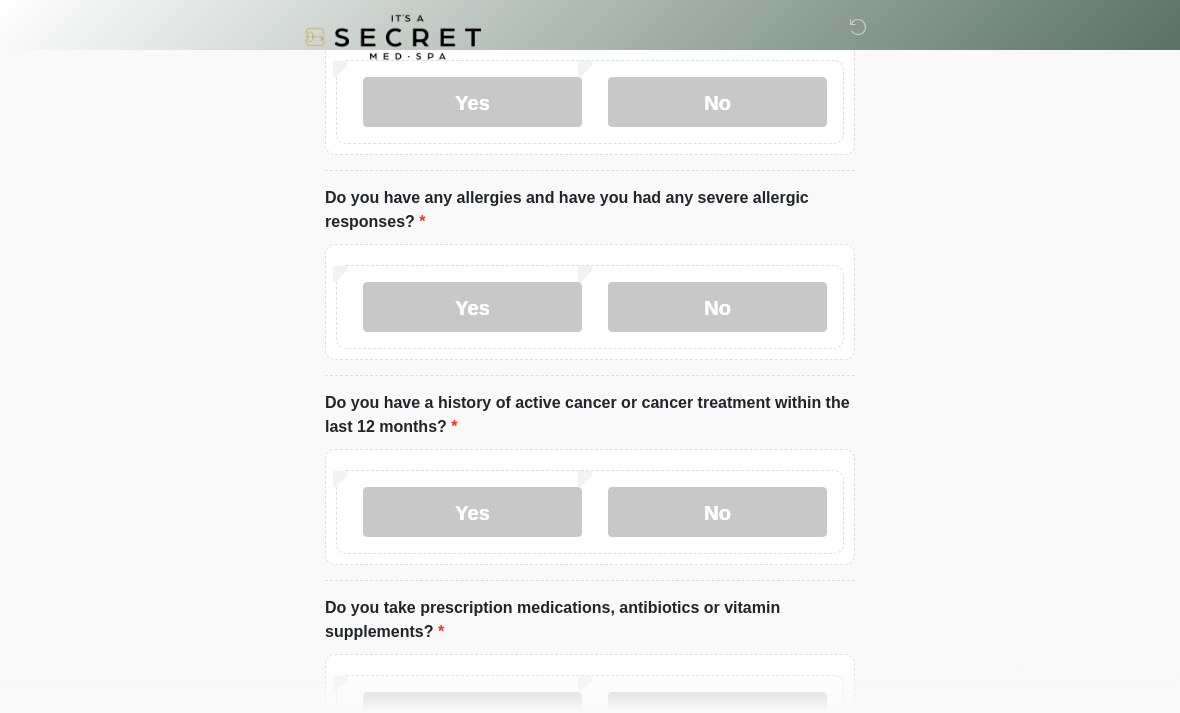 scroll, scrollTop: 186, scrollLeft: 0, axis: vertical 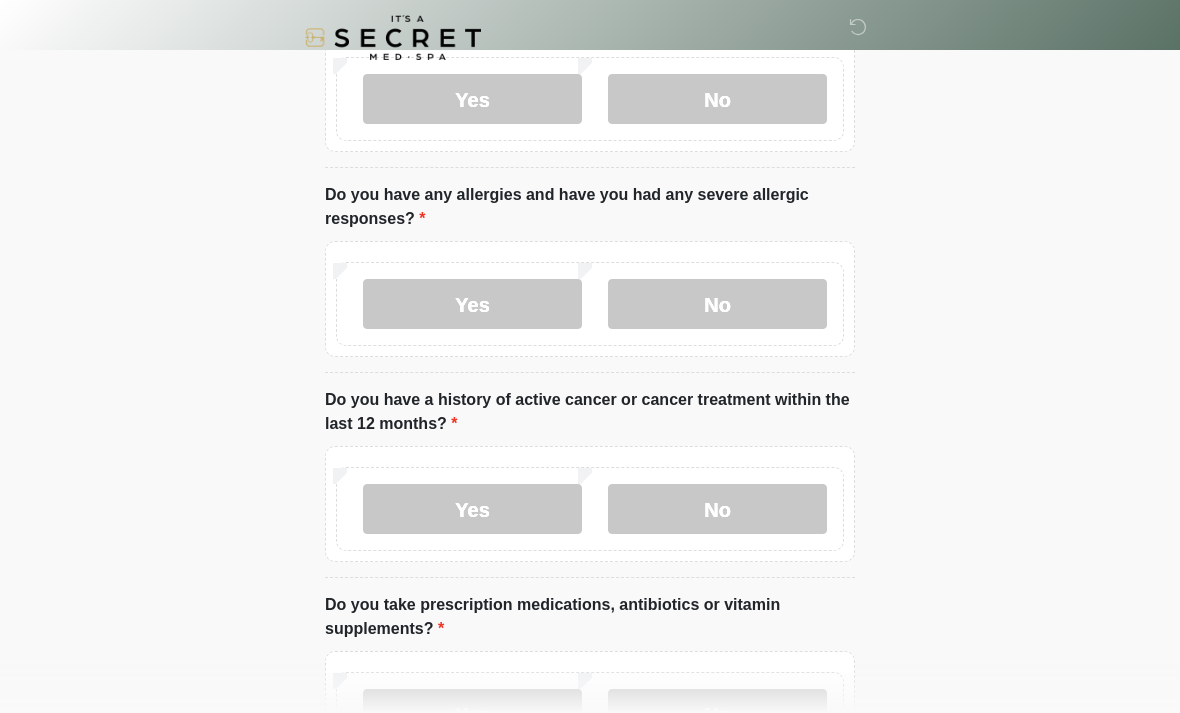 click on "No" at bounding box center [717, 509] 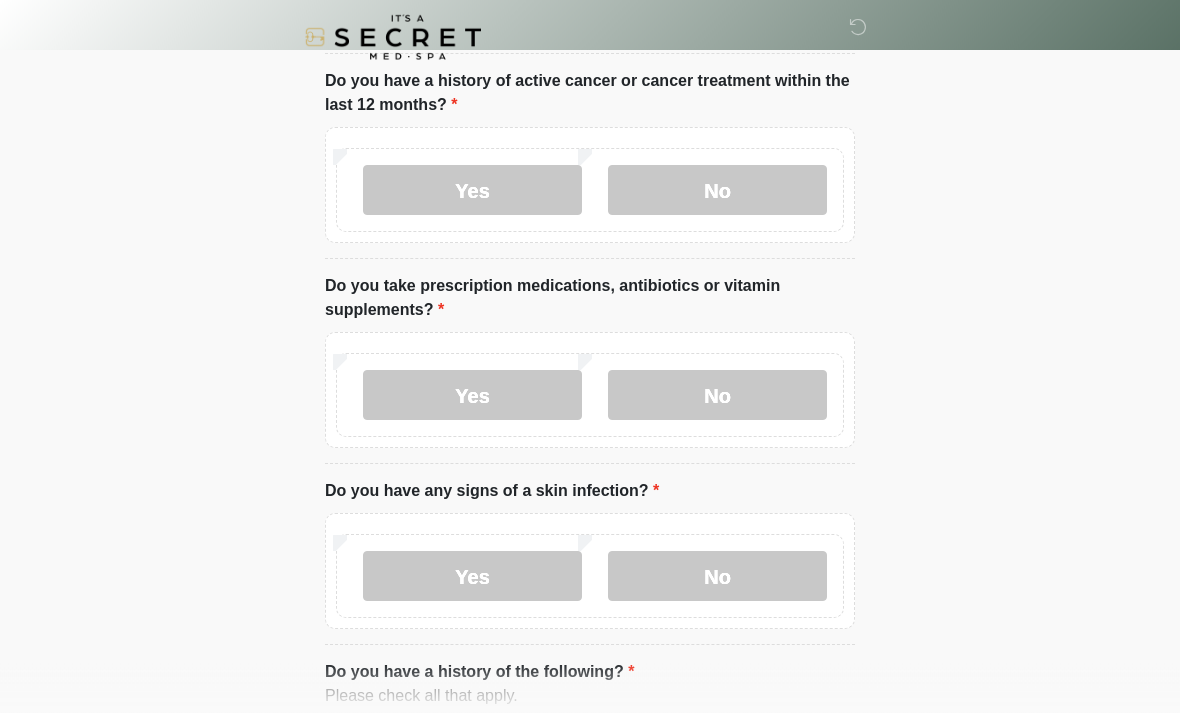 scroll, scrollTop: 509, scrollLeft: 0, axis: vertical 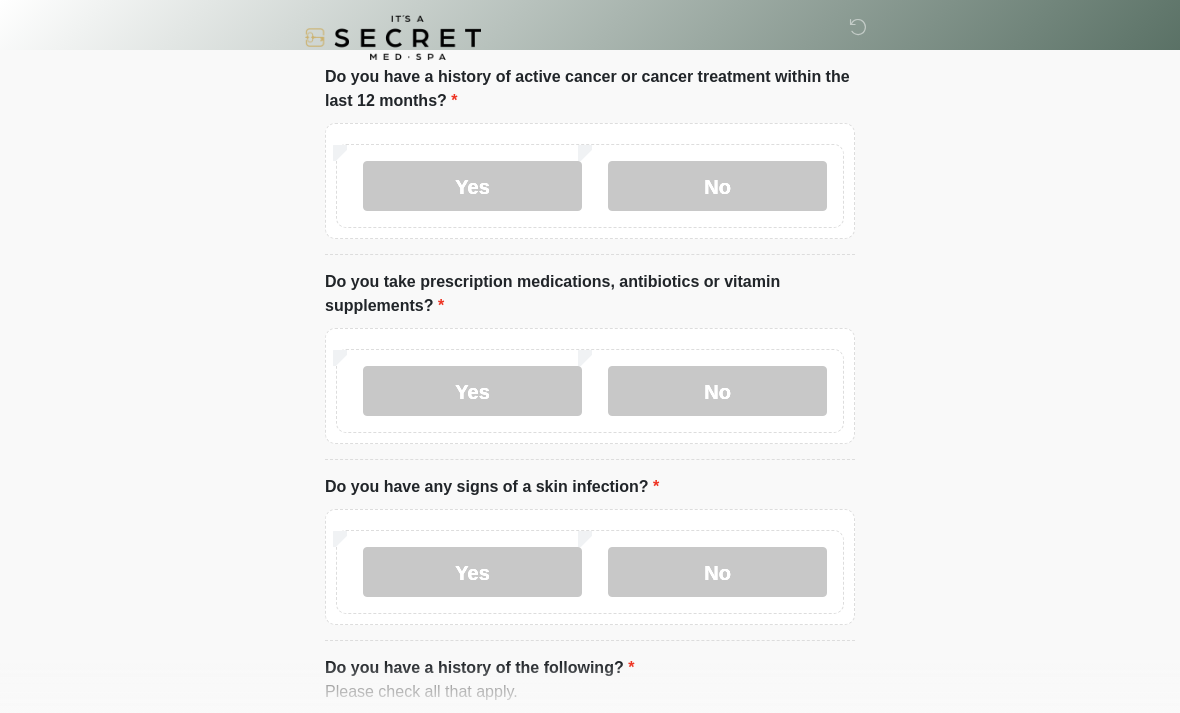click on "Yes" at bounding box center [472, 391] 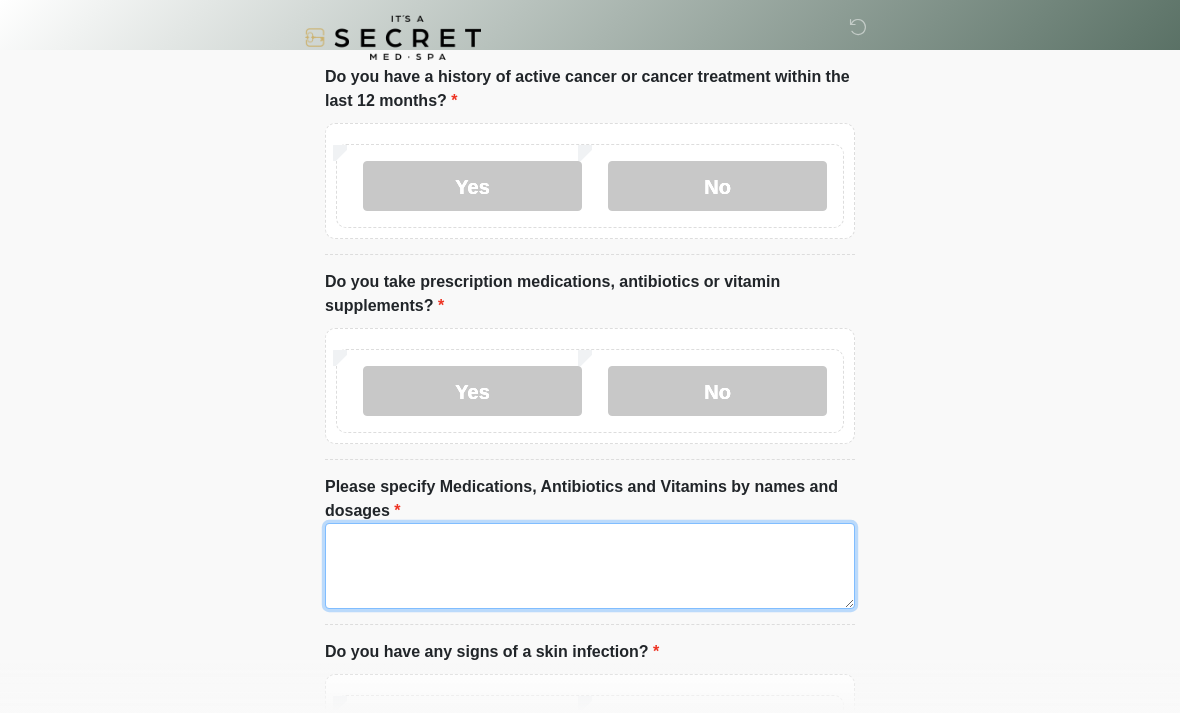 click on "Please specify Medications, Antibiotics and Vitamins by names and dosages" at bounding box center [590, 566] 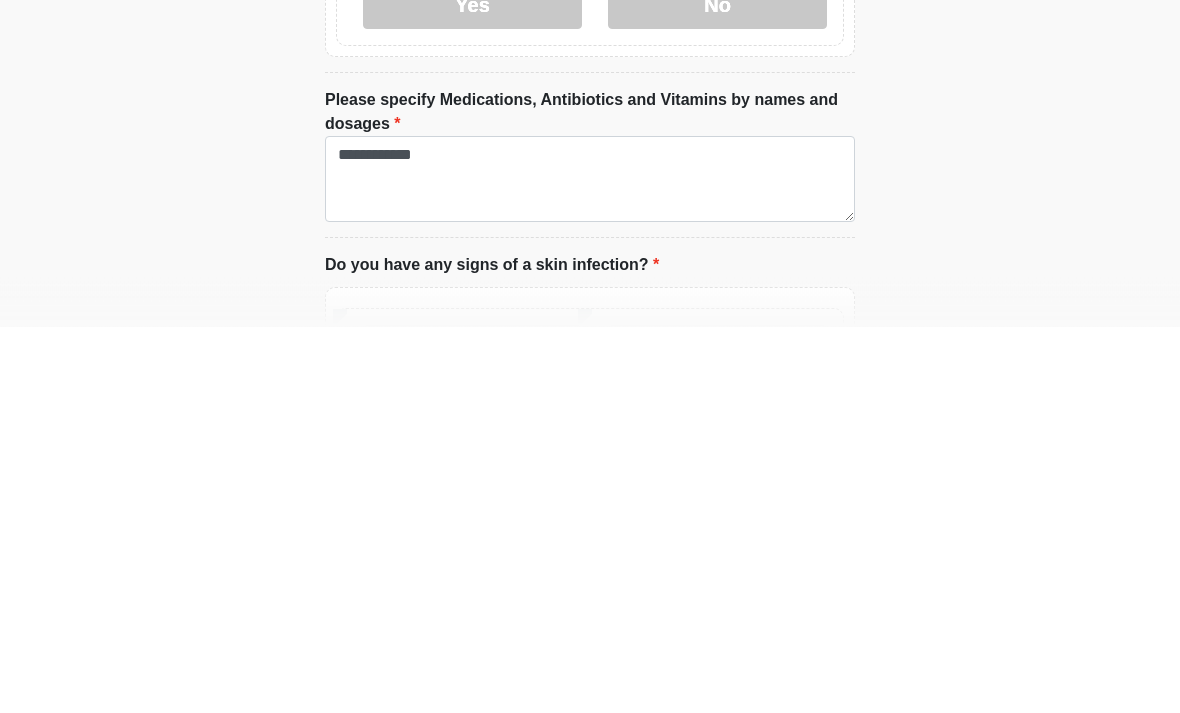 scroll, scrollTop: 896, scrollLeft: 0, axis: vertical 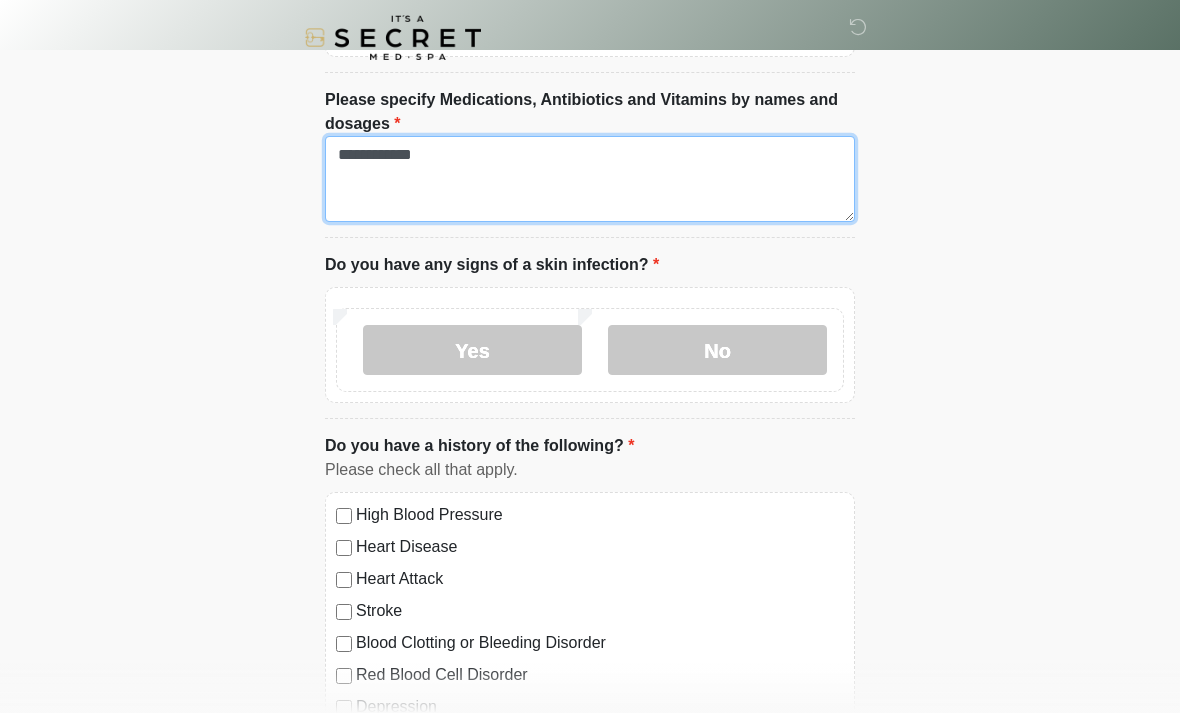 click on "**********" at bounding box center [590, 179] 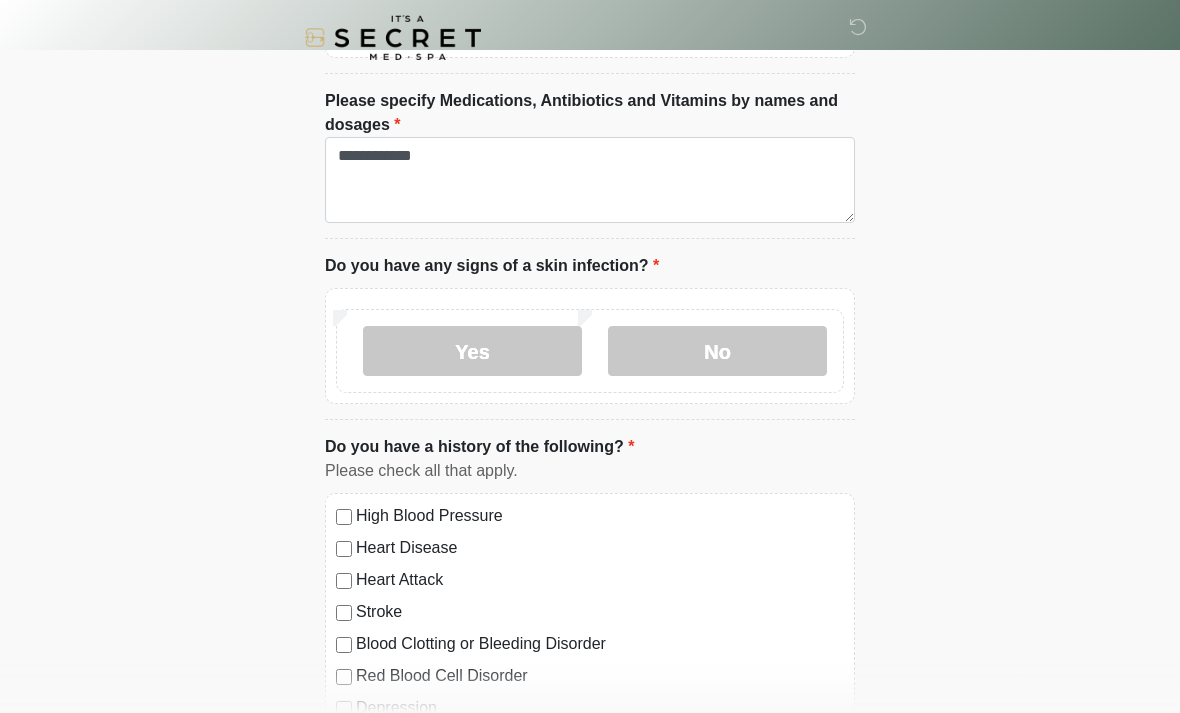 scroll, scrollTop: 896, scrollLeft: 0, axis: vertical 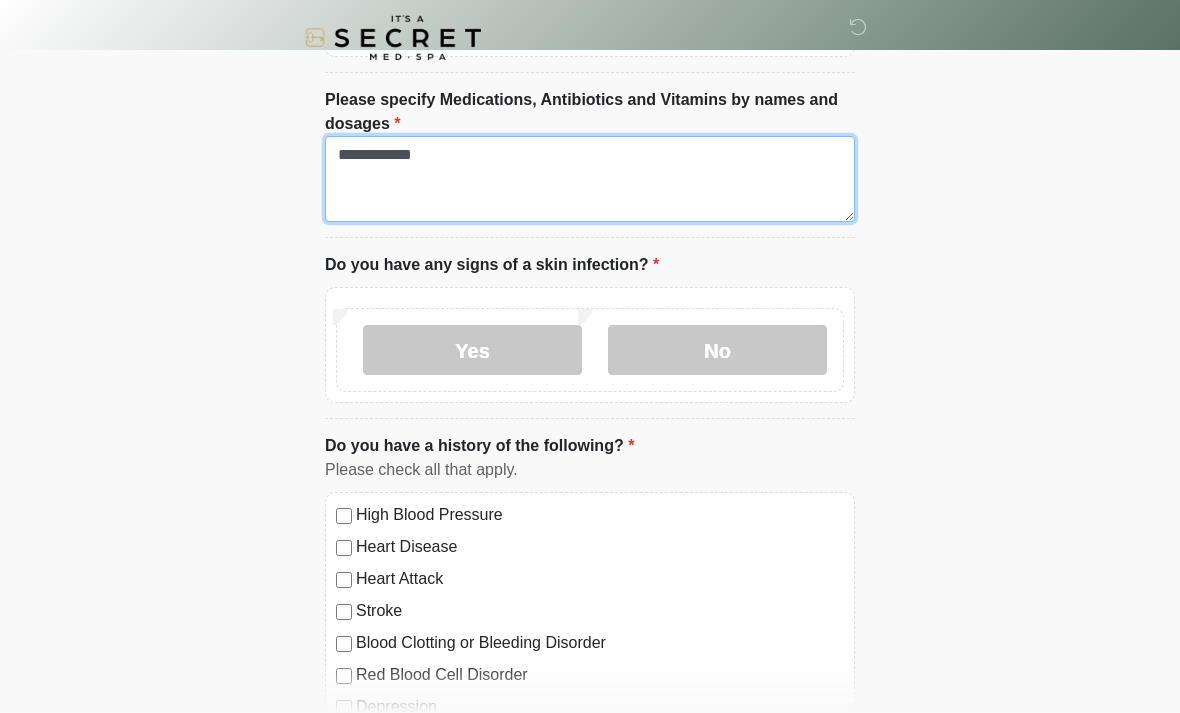 type on "**********" 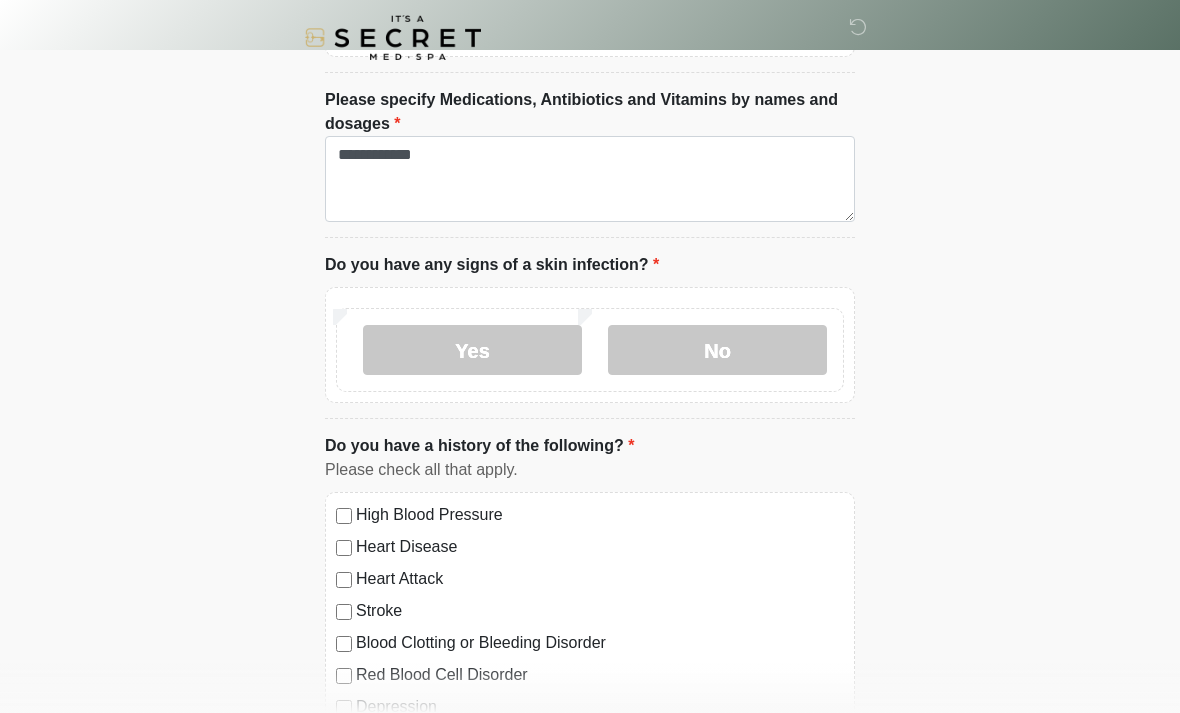 click on "No" at bounding box center [717, 350] 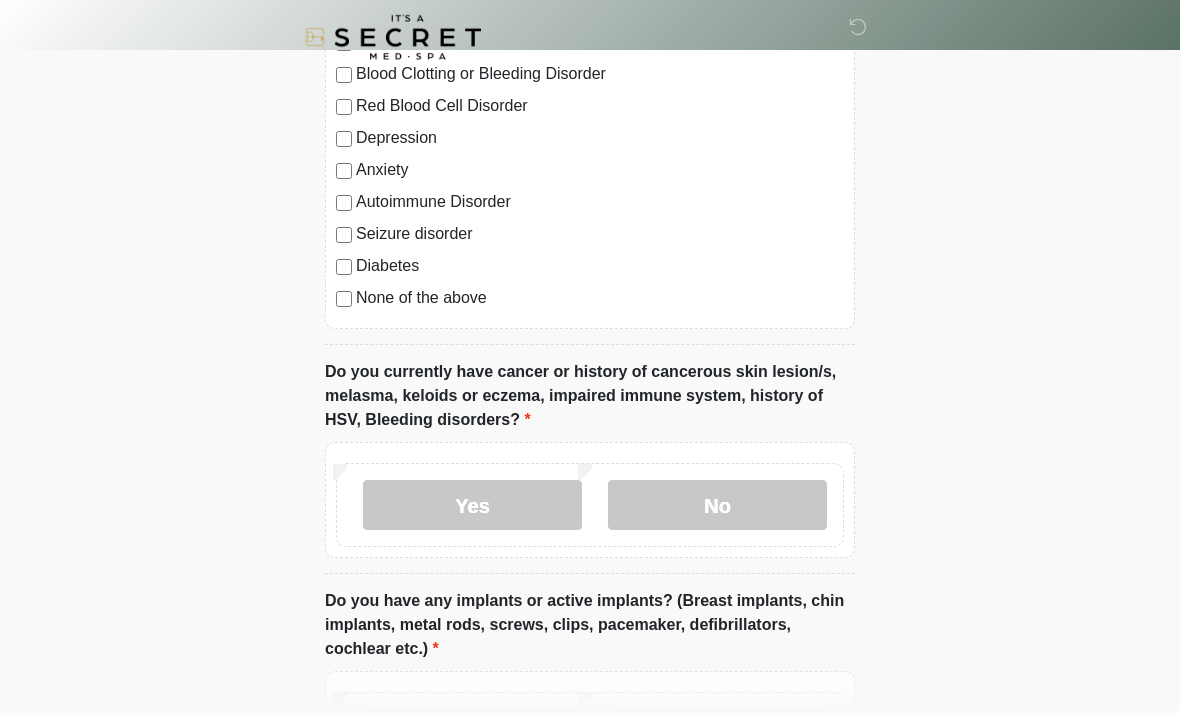 scroll, scrollTop: 1466, scrollLeft: 0, axis: vertical 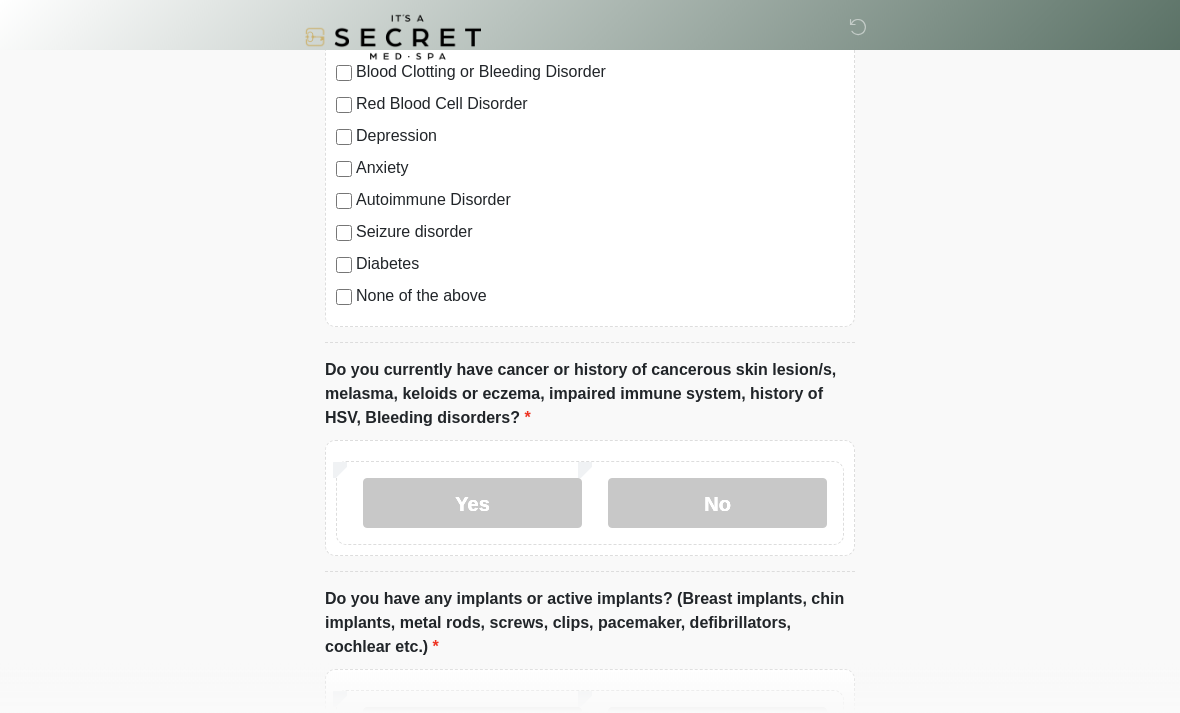 click on "No" at bounding box center [717, 504] 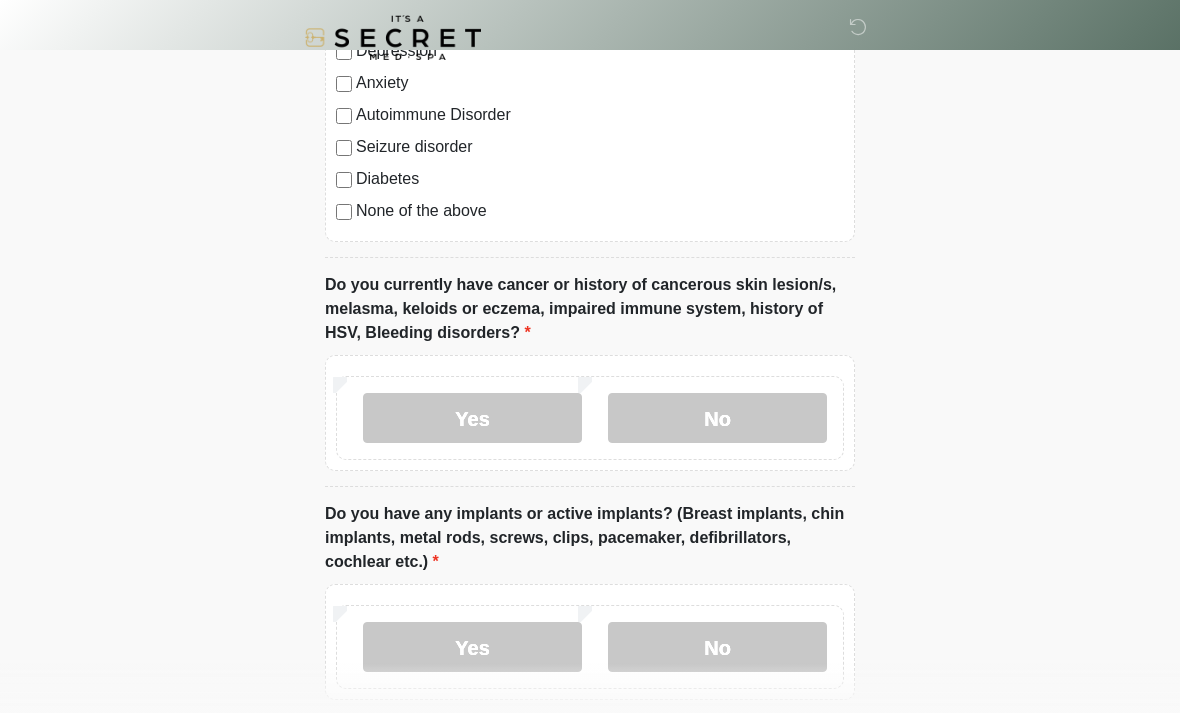 scroll, scrollTop: 1551, scrollLeft: 0, axis: vertical 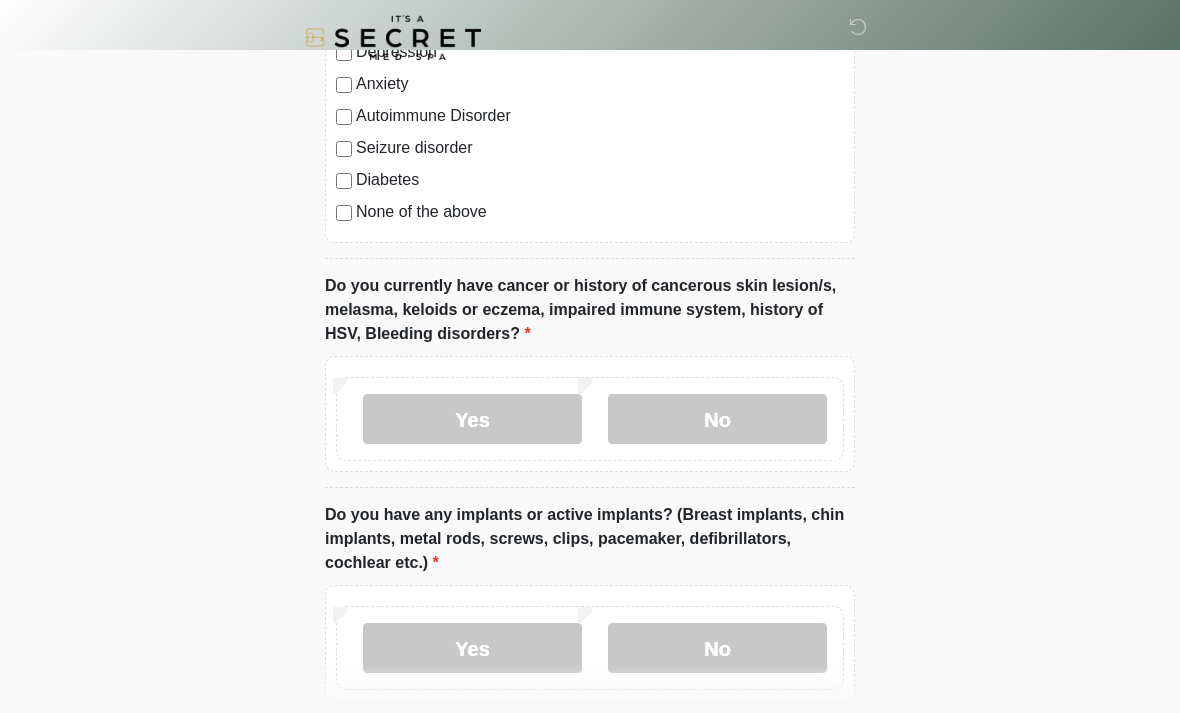 click on "Yes" at bounding box center [472, 419] 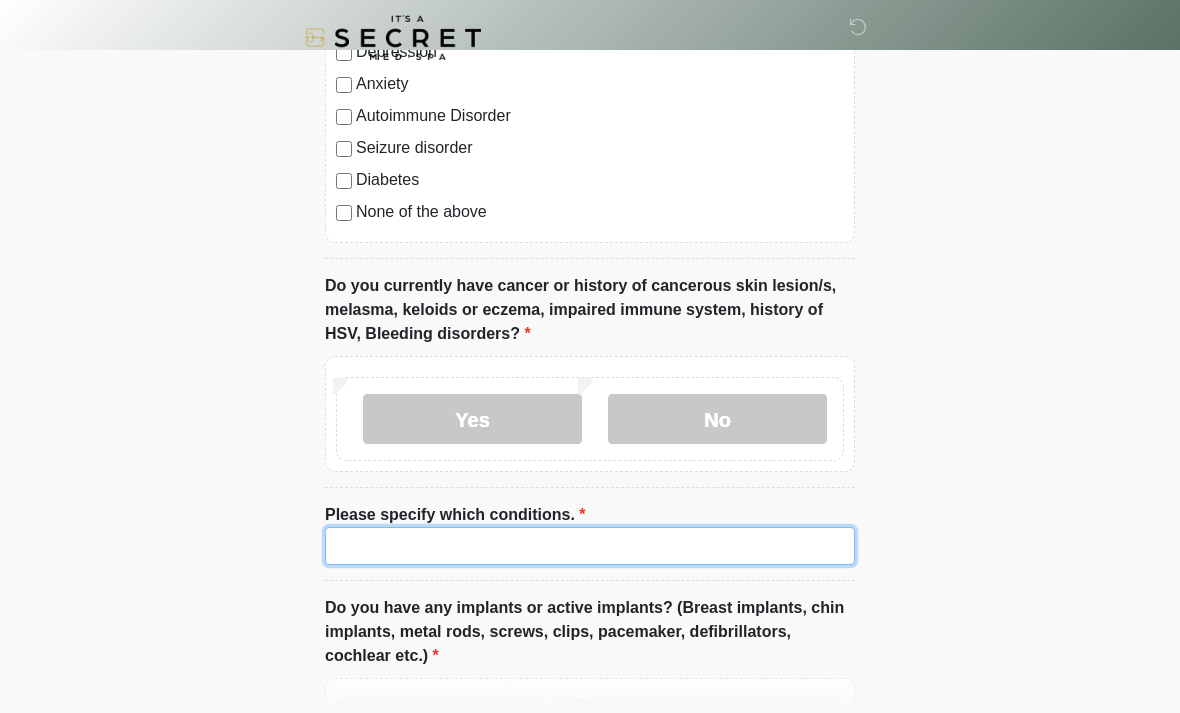 click on "Please specify which conditions." at bounding box center (590, 546) 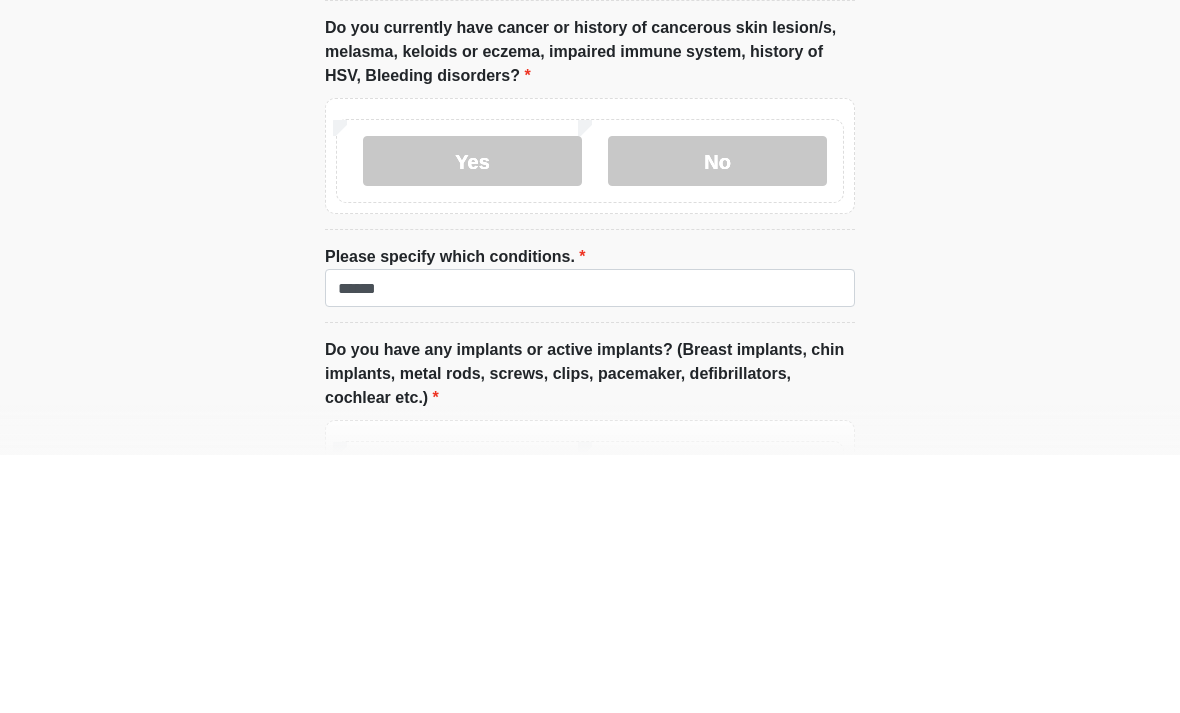 scroll, scrollTop: 1809, scrollLeft: 0, axis: vertical 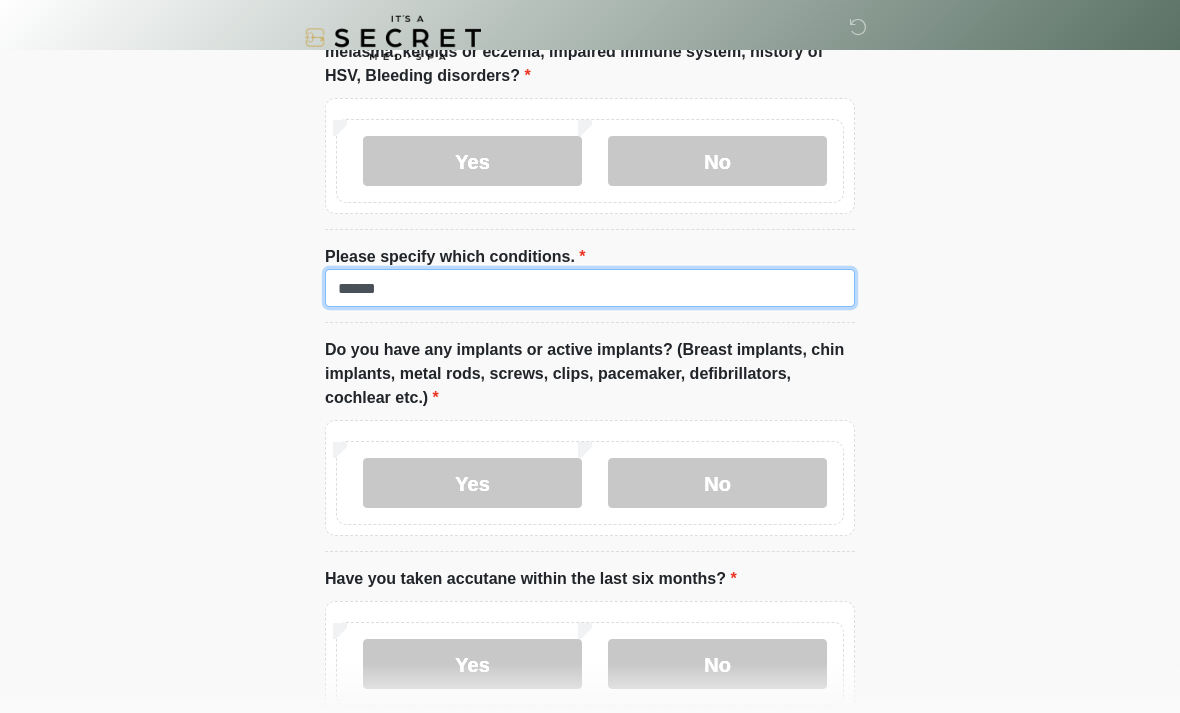 type on "******" 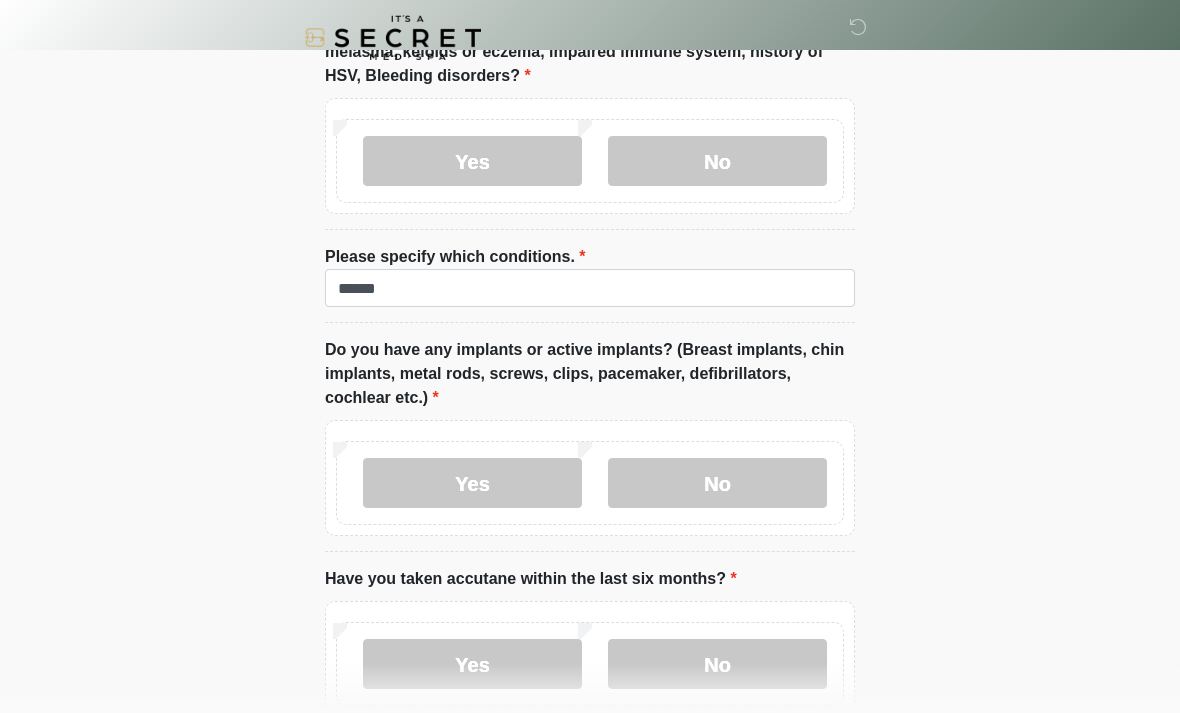 click on "No" at bounding box center (717, 483) 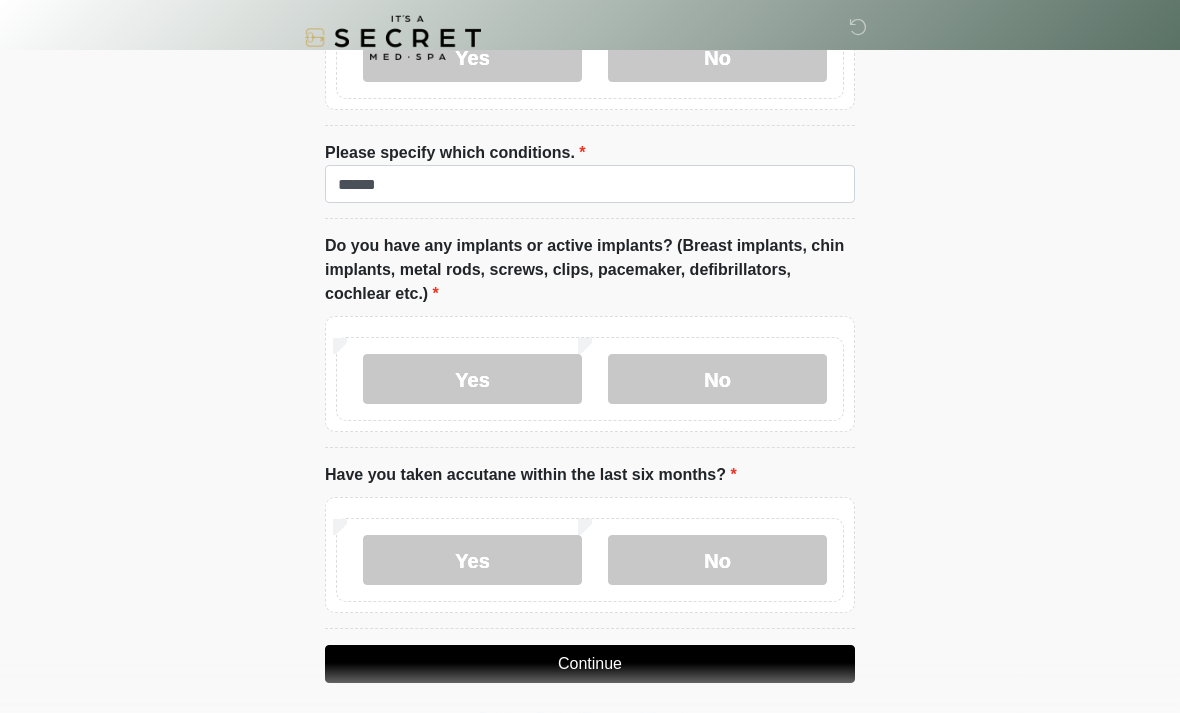 scroll, scrollTop: 1922, scrollLeft: 0, axis: vertical 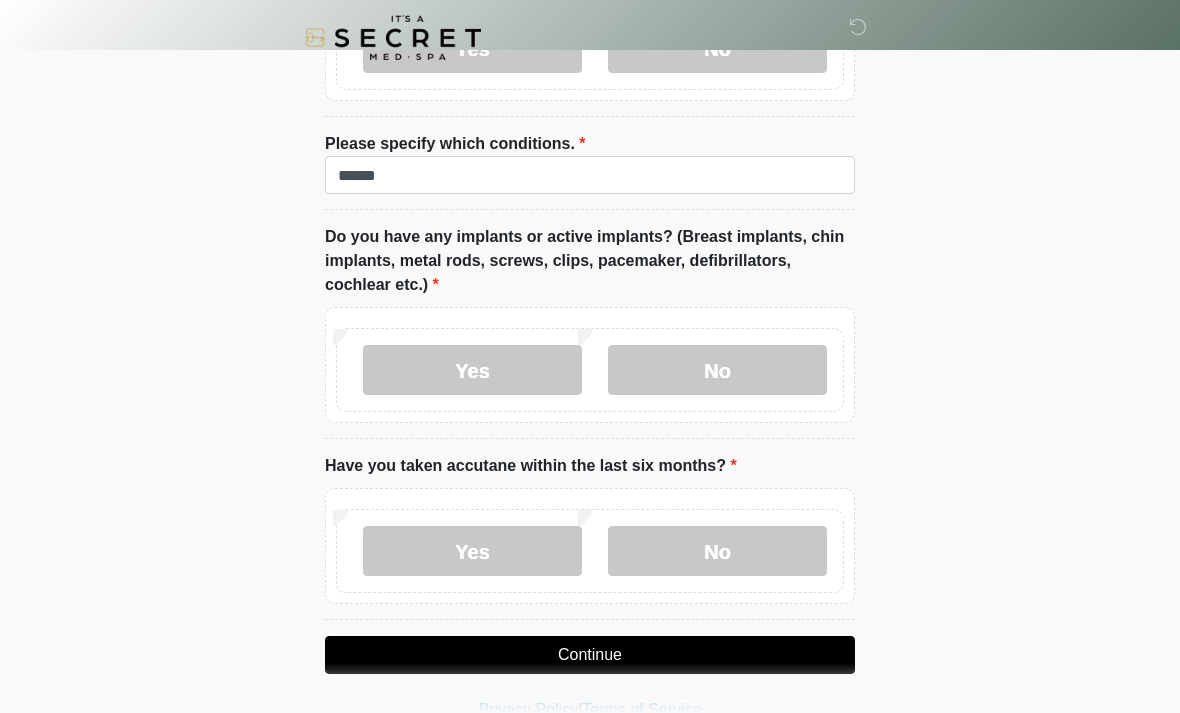 click on "No" at bounding box center (717, 551) 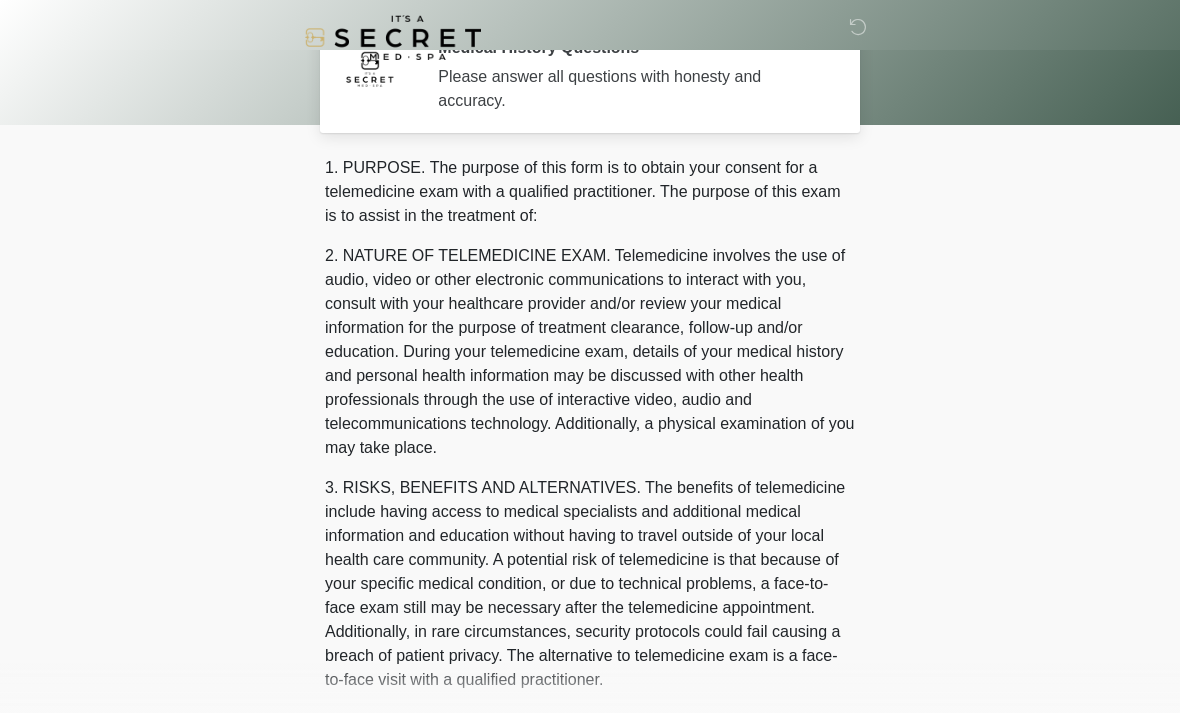 scroll, scrollTop: 0, scrollLeft: 0, axis: both 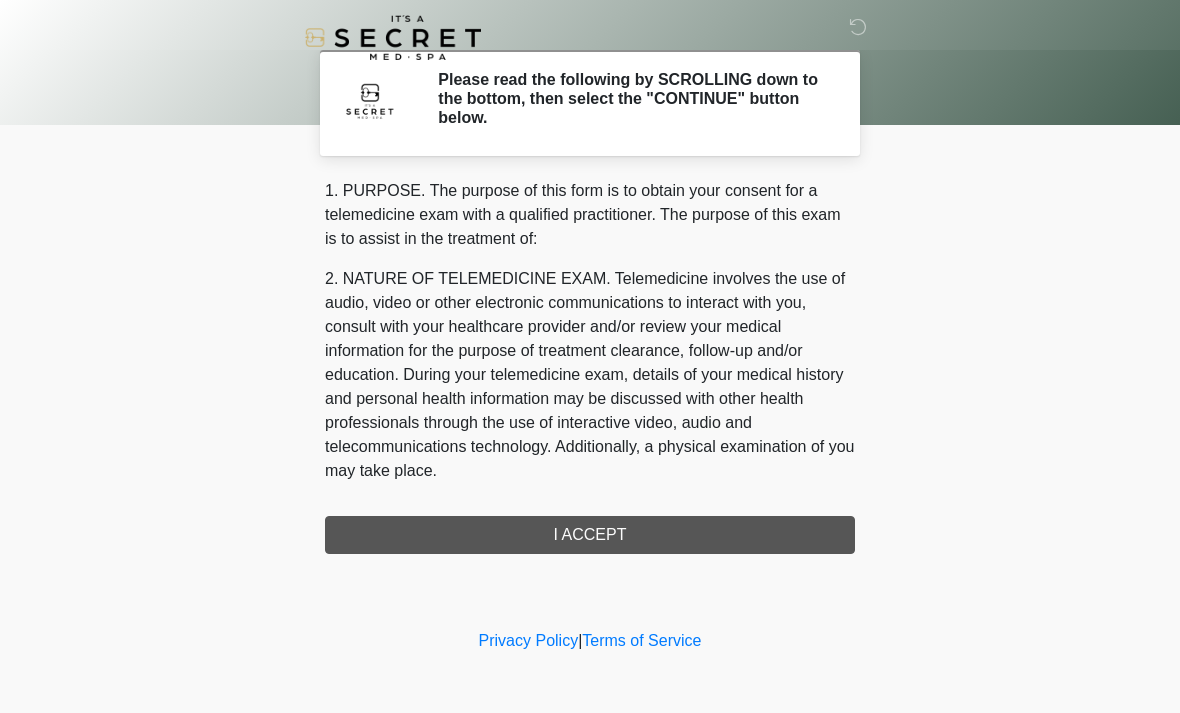 click on "1. PURPOSE. The purpose of this form is to obtain your consent for a telemedicine exam with a qualified practitioner. The purpose of this exam is to assist in the treatment of:  2. NATURE OF TELEMEDICINE EXAM. Telemedicine involves the use of audio, video or other electronic communications to interact with you, consult with your healthcare provider and/or review your medical information for the purpose of treatment clearance, follow-up and/or education. During your telemedicine exam, details of your medical history and personal health information may be discussed with other health professionals through the use of interactive video, audio and telecommunications technology. Additionally, a physical examination of you may take place. 4. HEALTHCARE INSTITUTION. It's A Secret Med Spa has medical and non-medical technical personnel who may participate in the telemedicine exam to aid in the audio/video link with the qualified practitioner.
I ACCEPT" at bounding box center [590, 366] 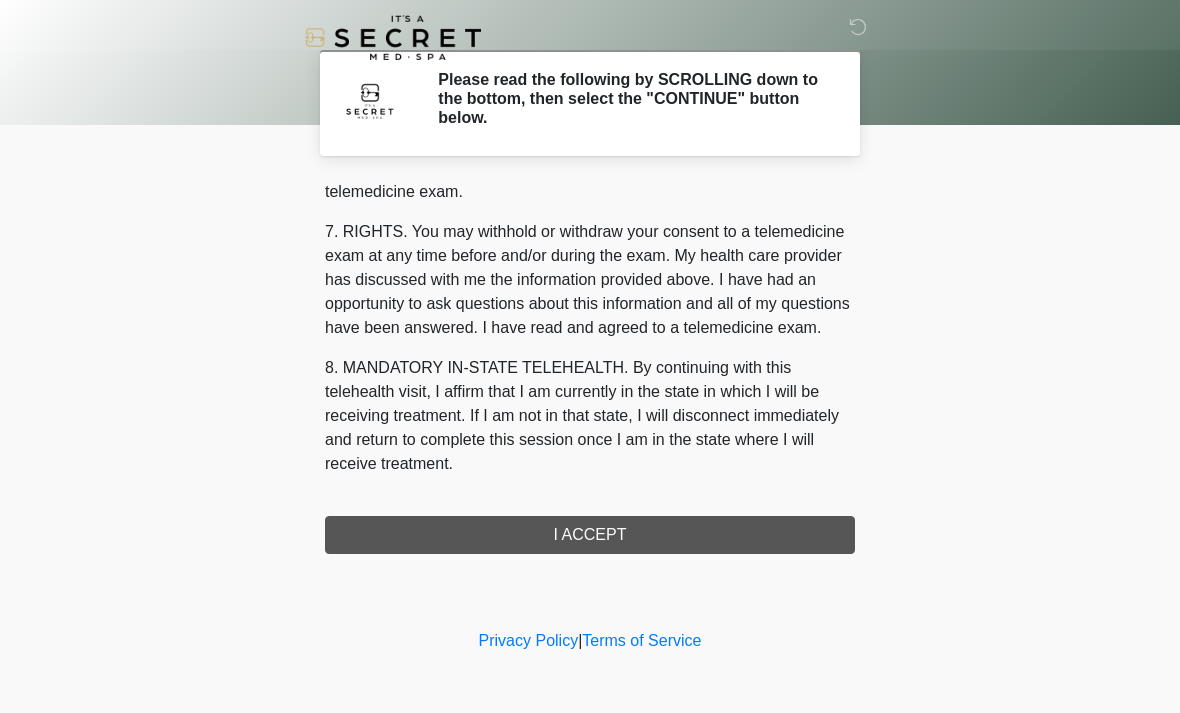 scroll, scrollTop: 847, scrollLeft: 0, axis: vertical 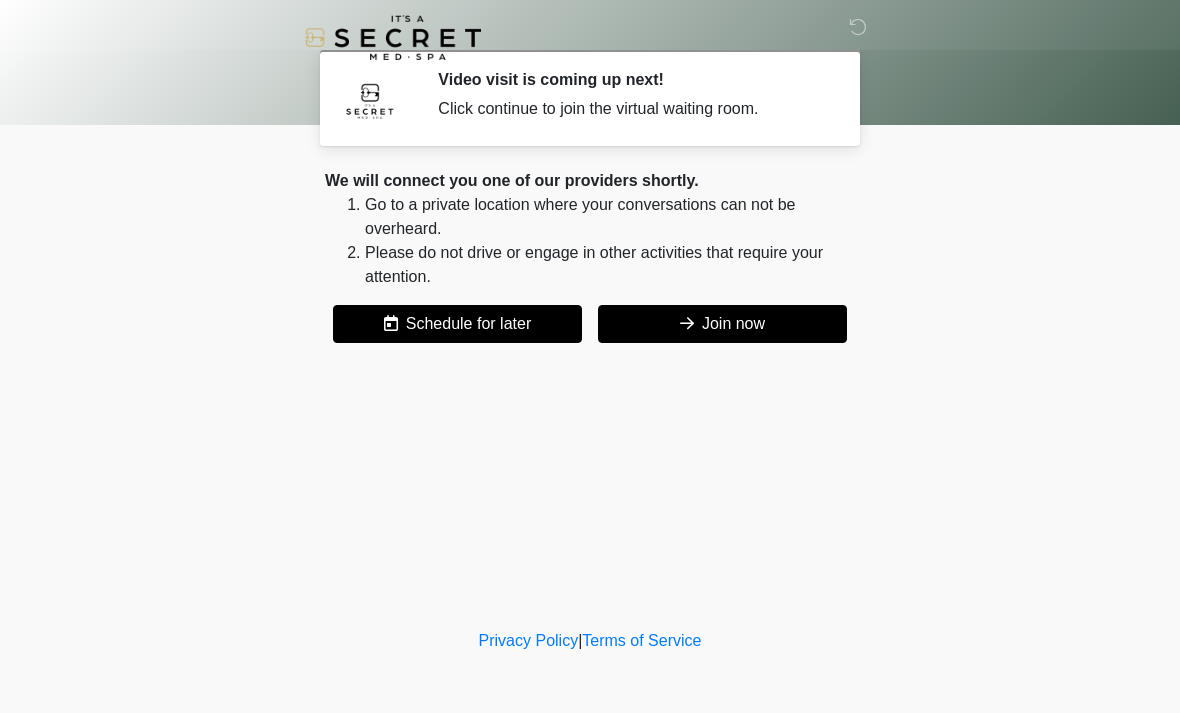 click on "Join now" at bounding box center (722, 324) 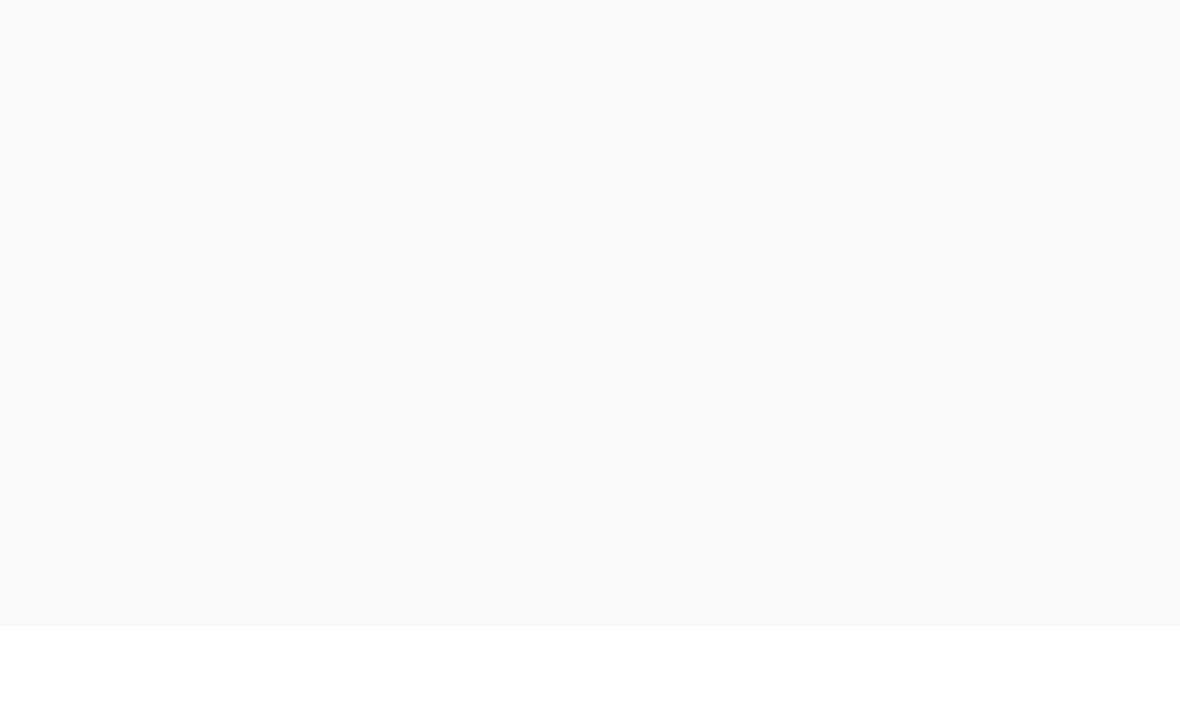 scroll, scrollTop: 6, scrollLeft: 0, axis: vertical 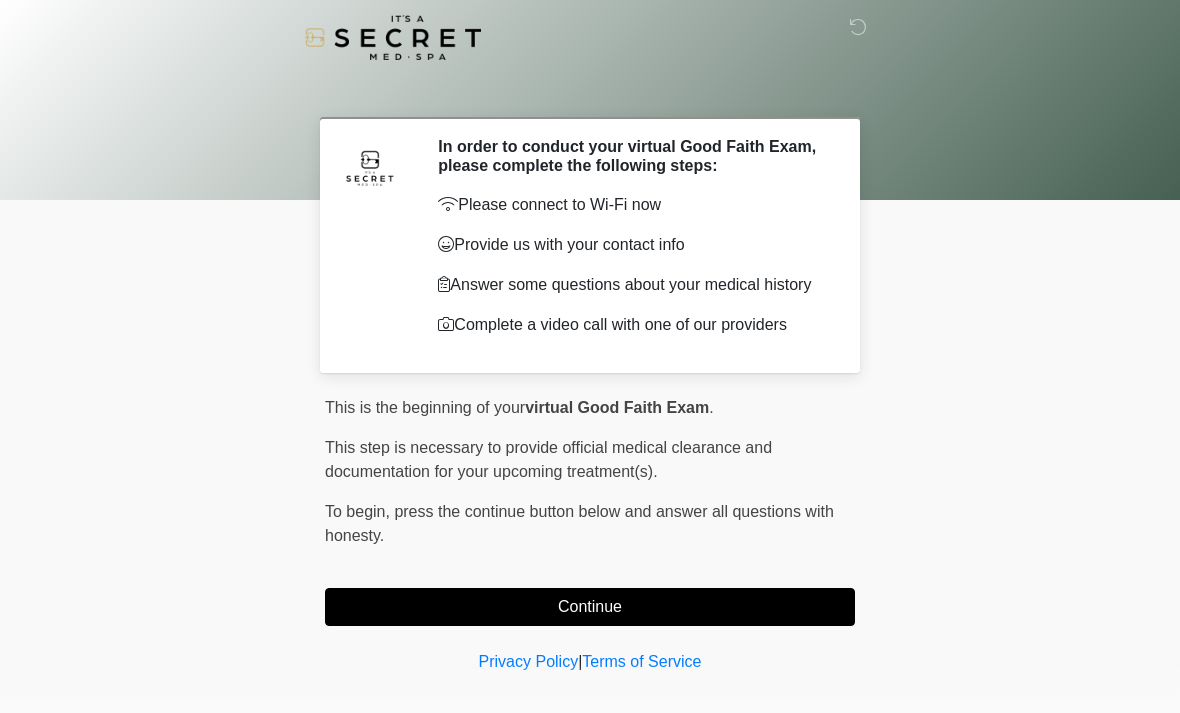 click on "Continue" at bounding box center (590, 607) 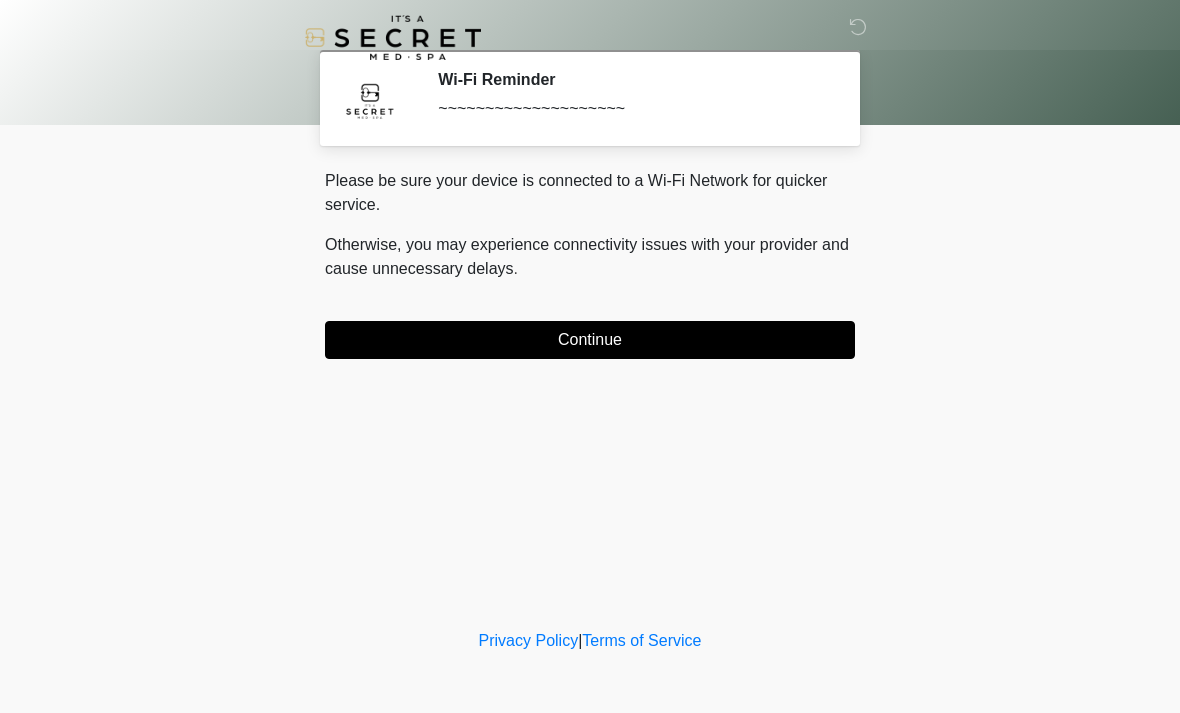 click on "Continue" at bounding box center [590, 340] 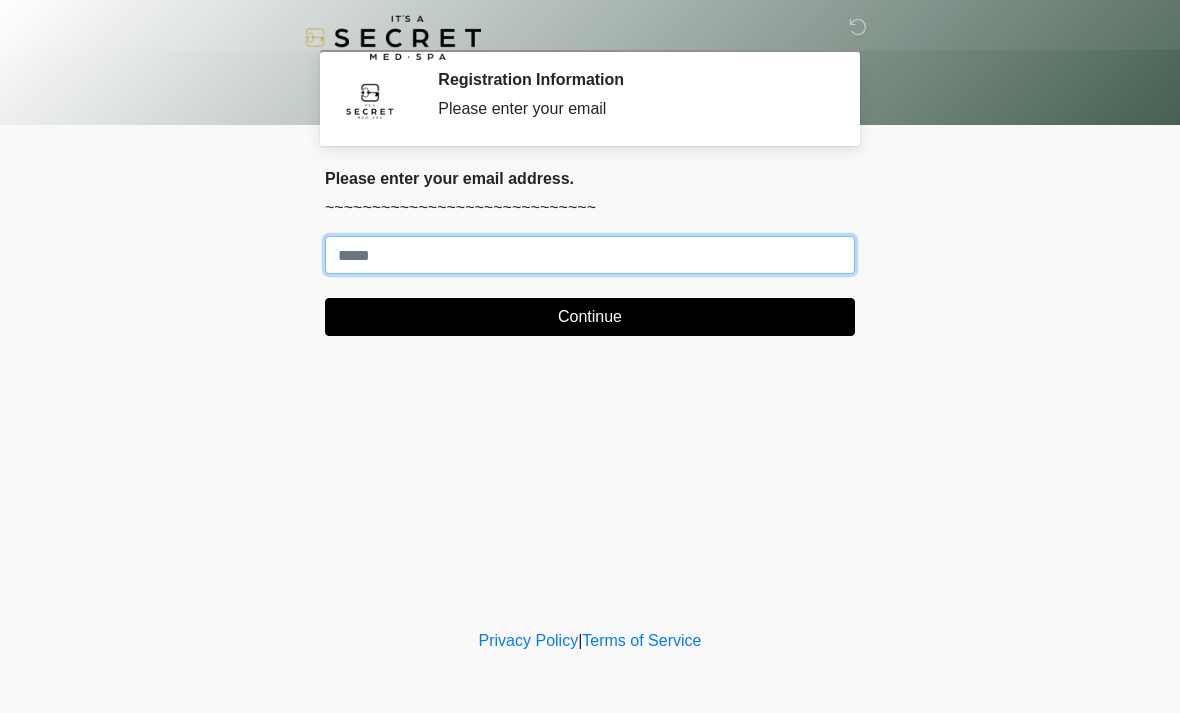 click on "Where should we email your treatment plan?" at bounding box center [590, 255] 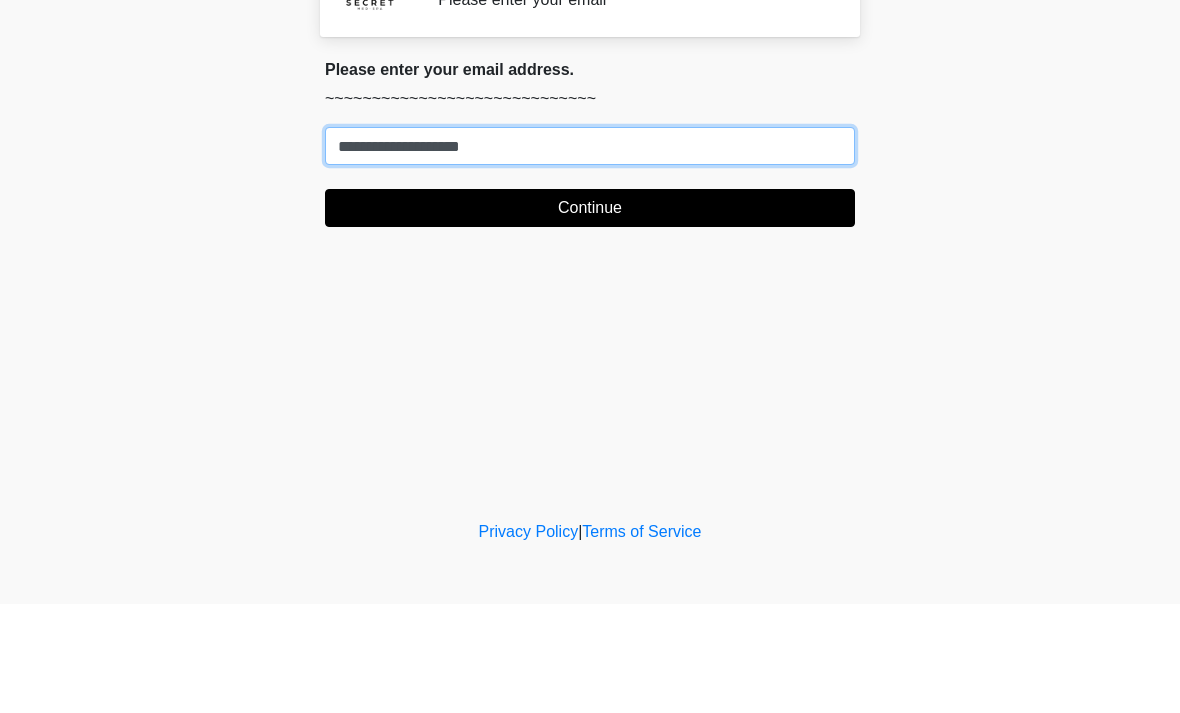type on "**********" 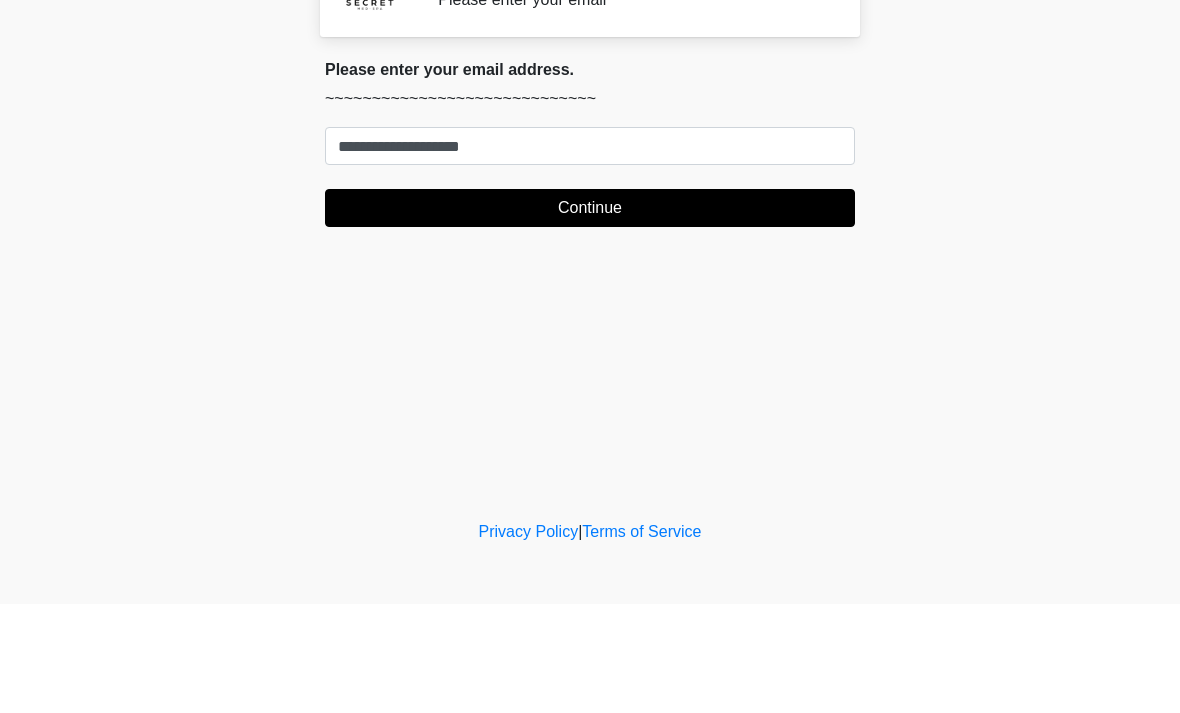 click on "Continue" at bounding box center [590, 317] 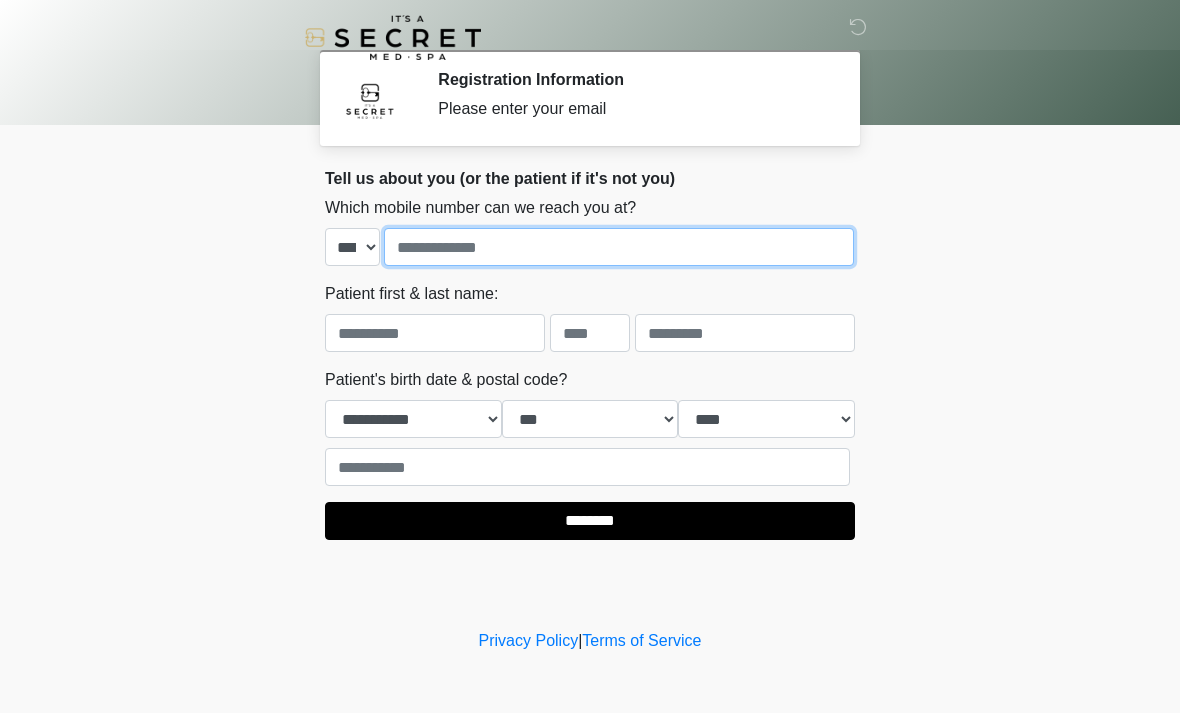 click at bounding box center (619, 247) 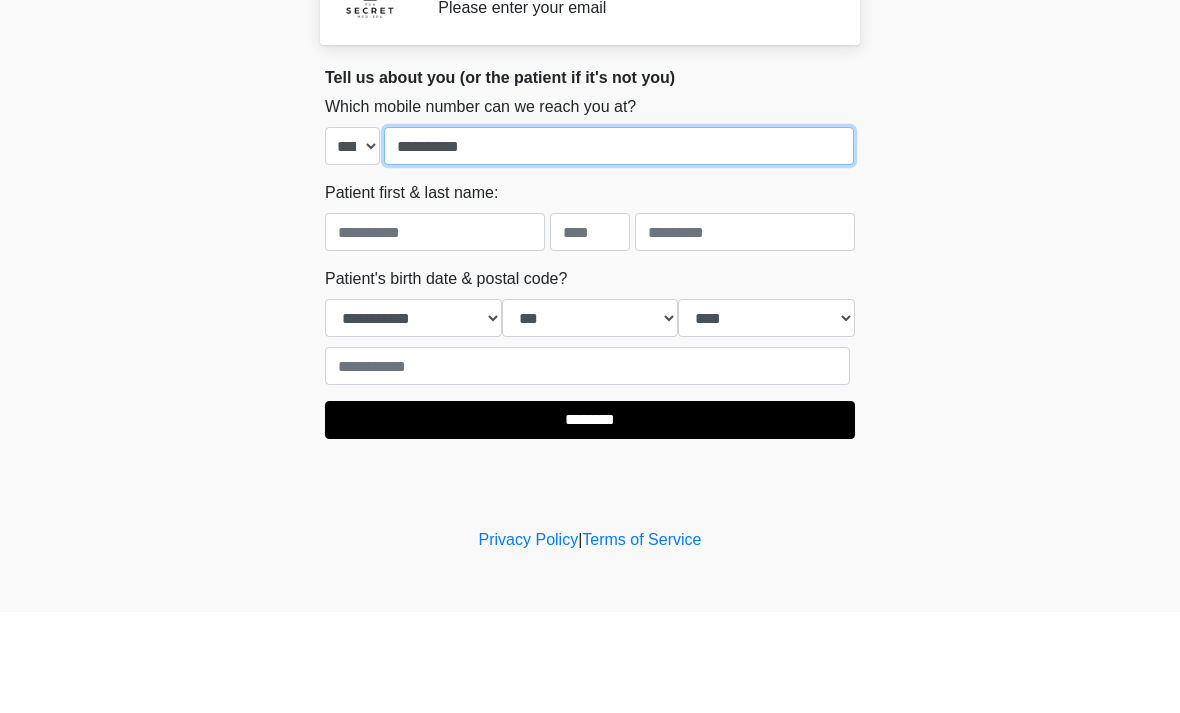type on "**********" 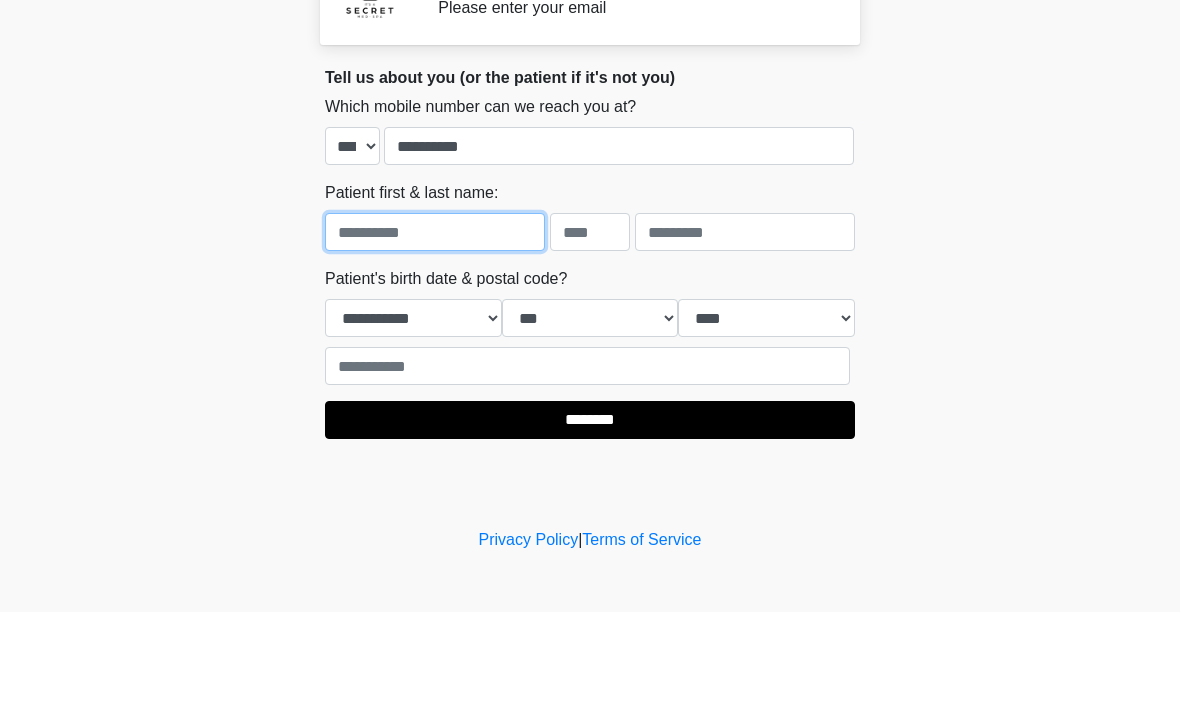 click at bounding box center (435, 333) 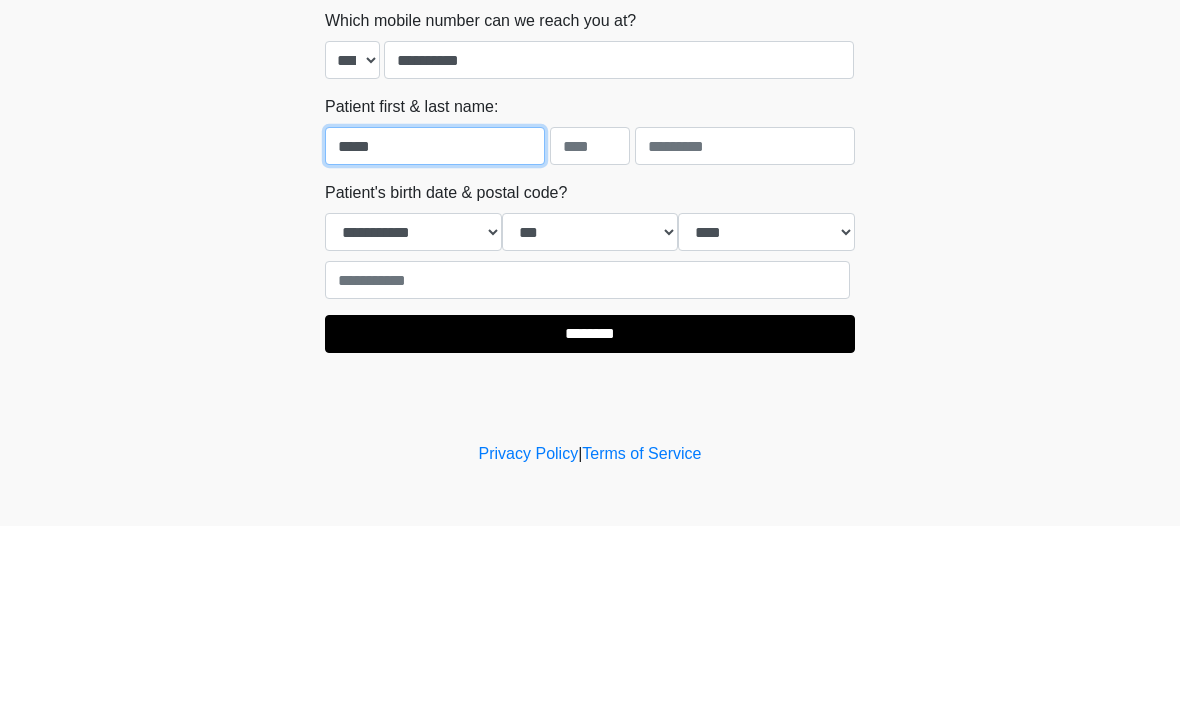 type on "*****" 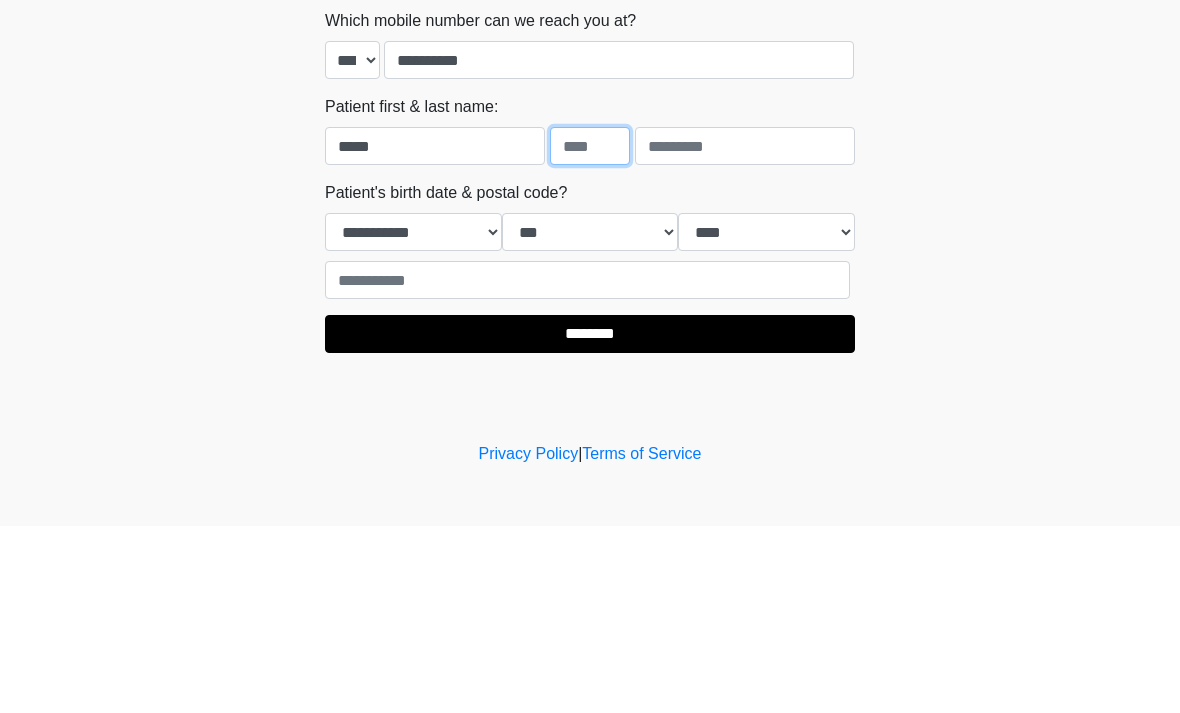 click at bounding box center [590, 333] 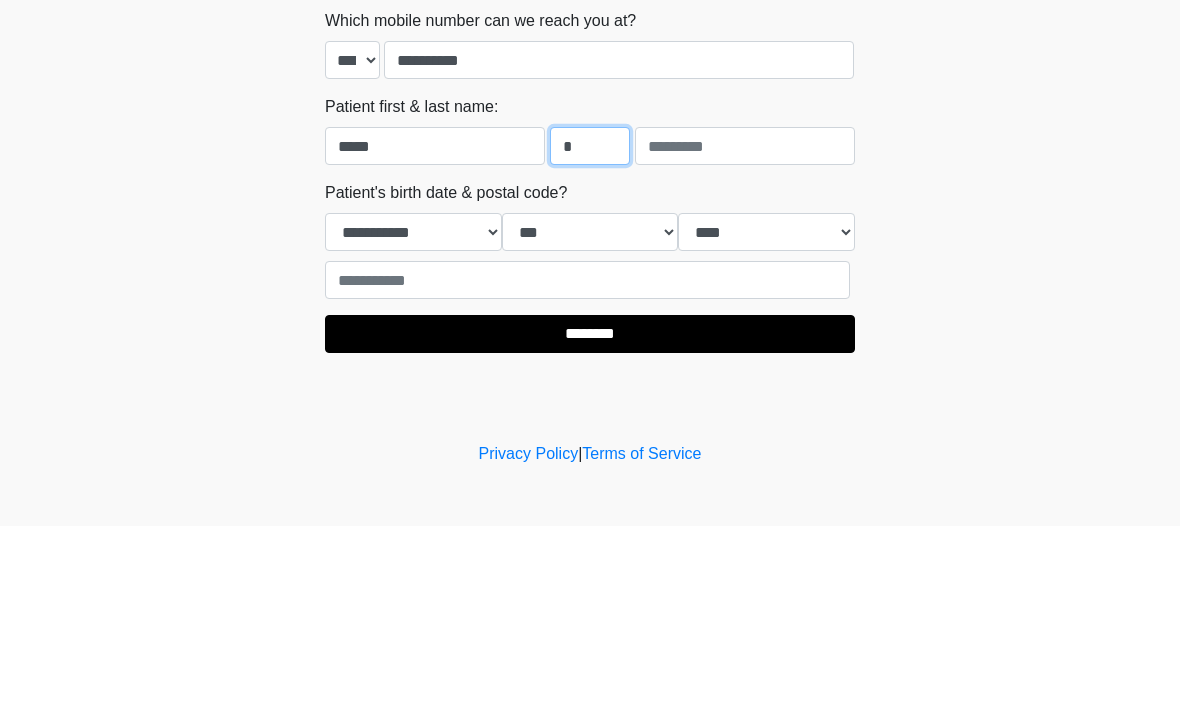 type on "*" 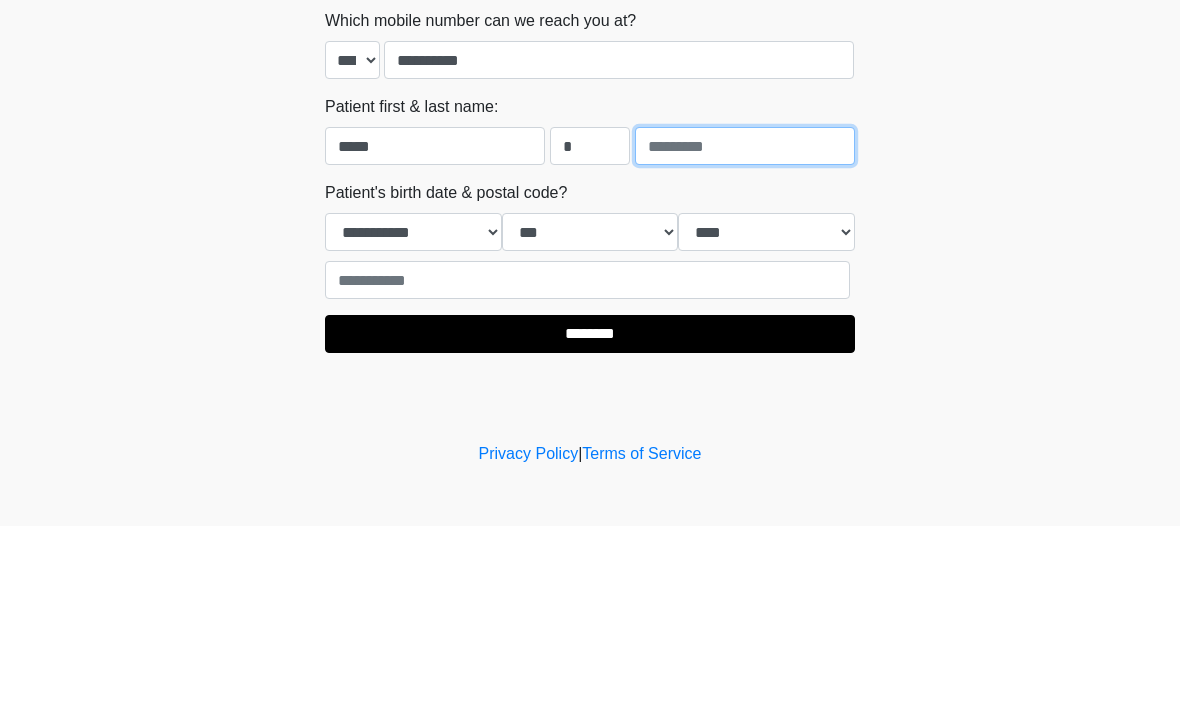click at bounding box center (745, 333) 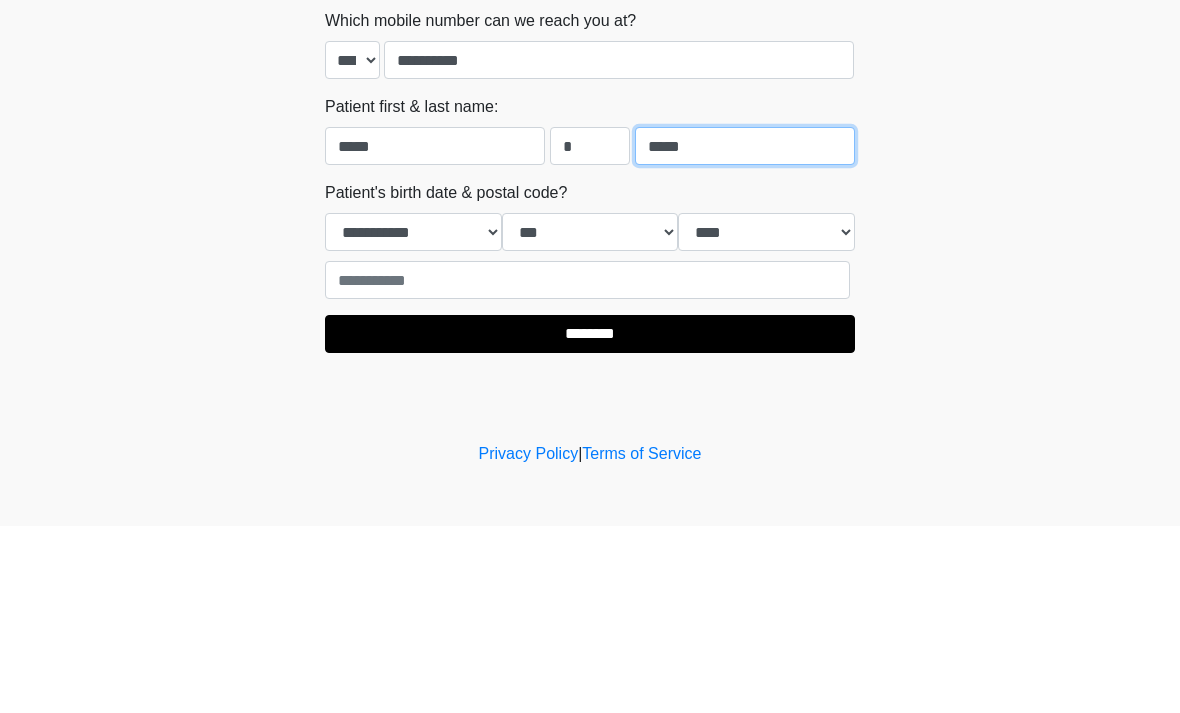 type on "*****" 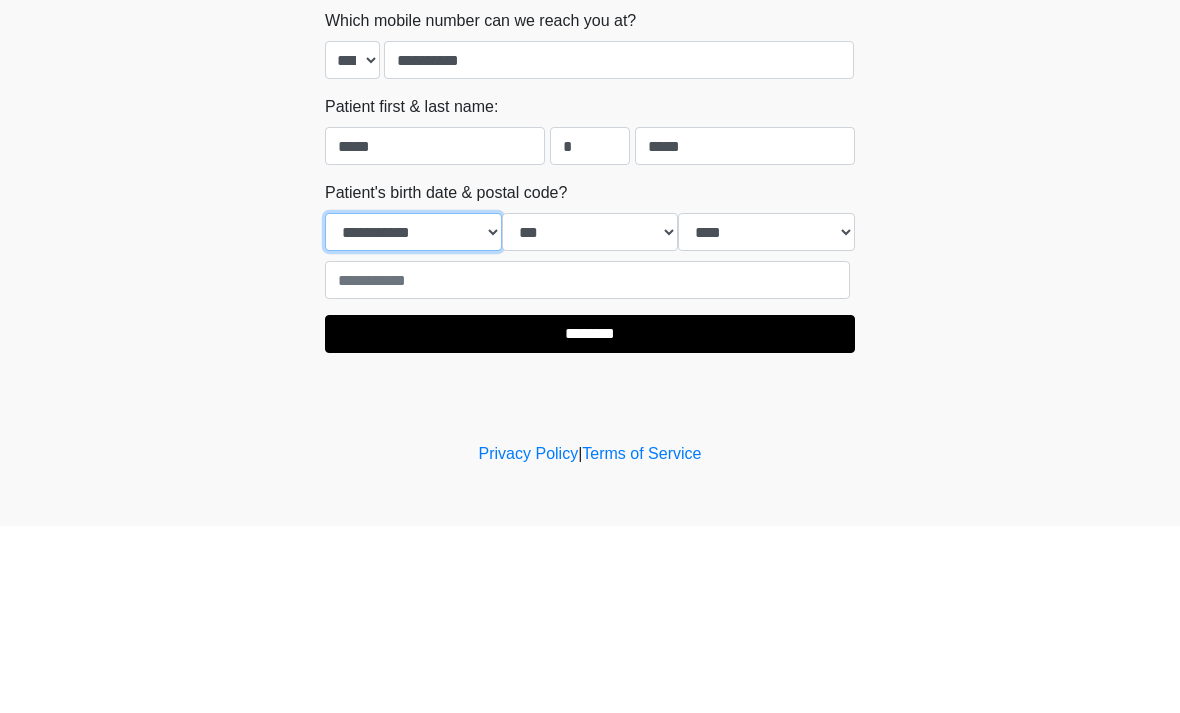 click on "**********" at bounding box center (413, 419) 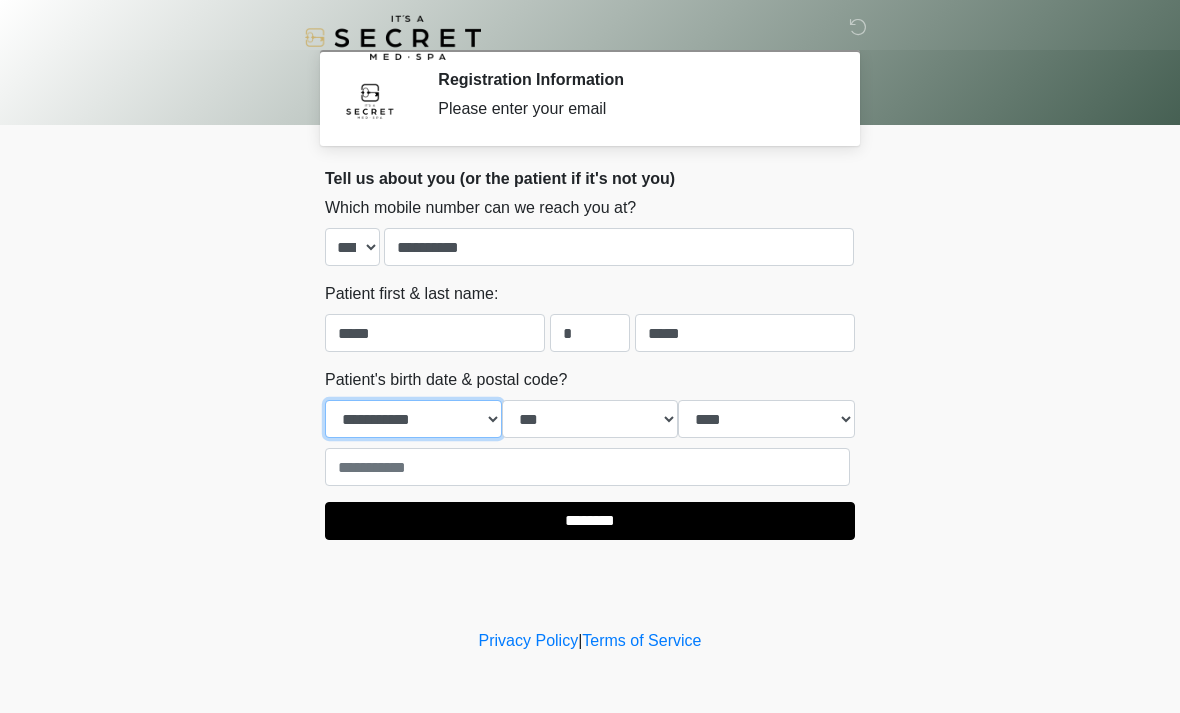 select on "*" 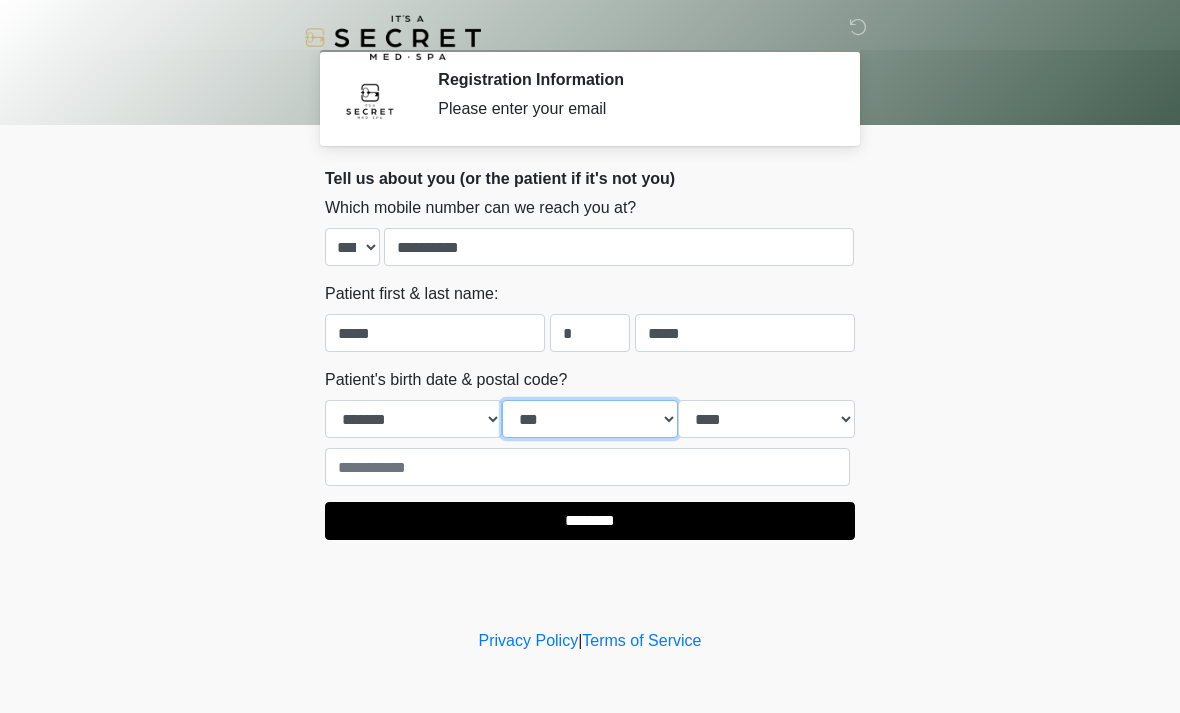 click on "***
*
*
*
*
*
*
*
*
*
**
**
**
**
**
**
**
**
**
**
**
**
**
**
**
**
**
**
**
**
**
**" at bounding box center [590, 419] 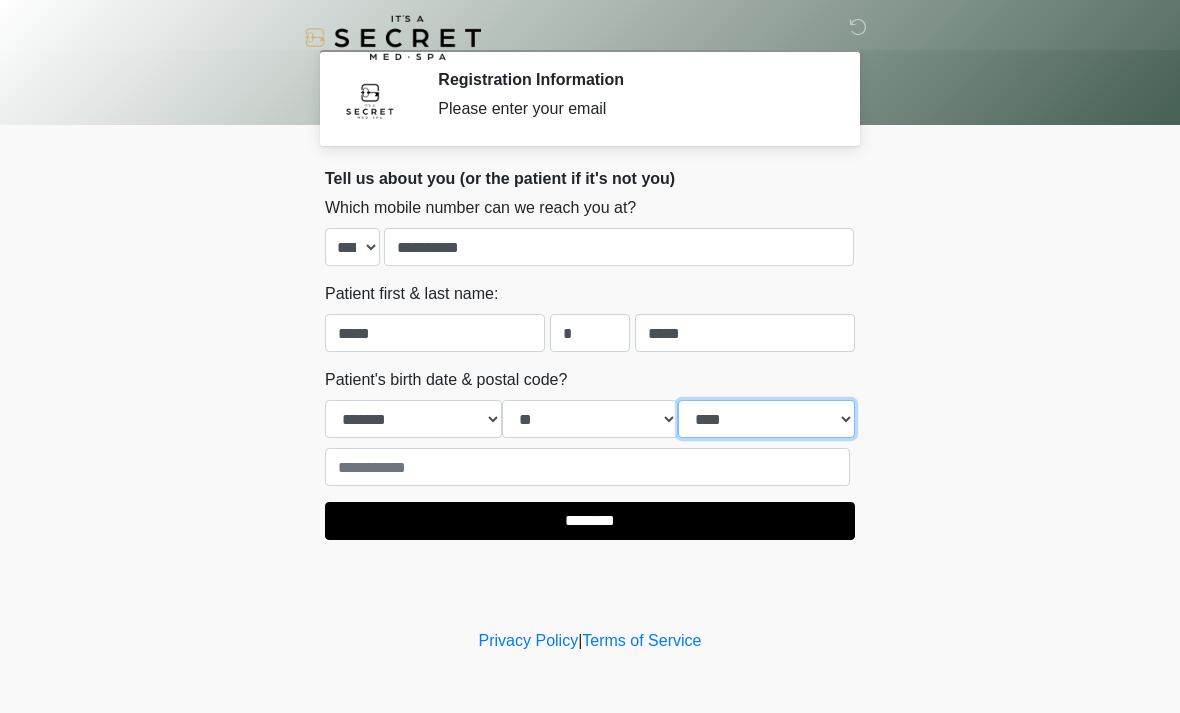 click on "****
****
****
****
****
****
****
****
****
****
****
****
****
****
****
****
****
****
****
****
****
****
****
****
****
****
****
****
****
****
****
****
****
****
****
****
****
****
****
****
****
****
****
****
****
****
****
****
****
****
****
****
****
****
****
****
****
****
****
****
****
****
****
****
****
****
****
****
****
****
****
****
****
****
****
****
****
****
****
****
****
****
****
****
****
****
****
****
****
****
****
****
****
****
****
****
****
****
****
****
****
****" at bounding box center (766, 419) 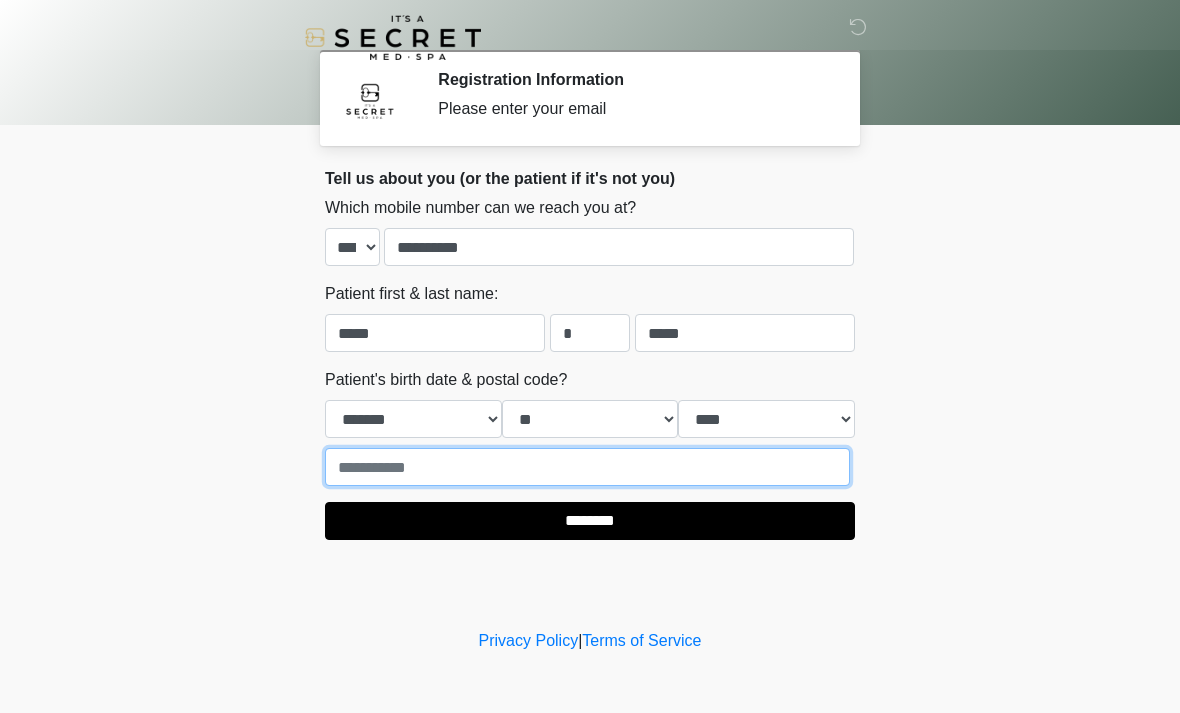 click at bounding box center [587, 467] 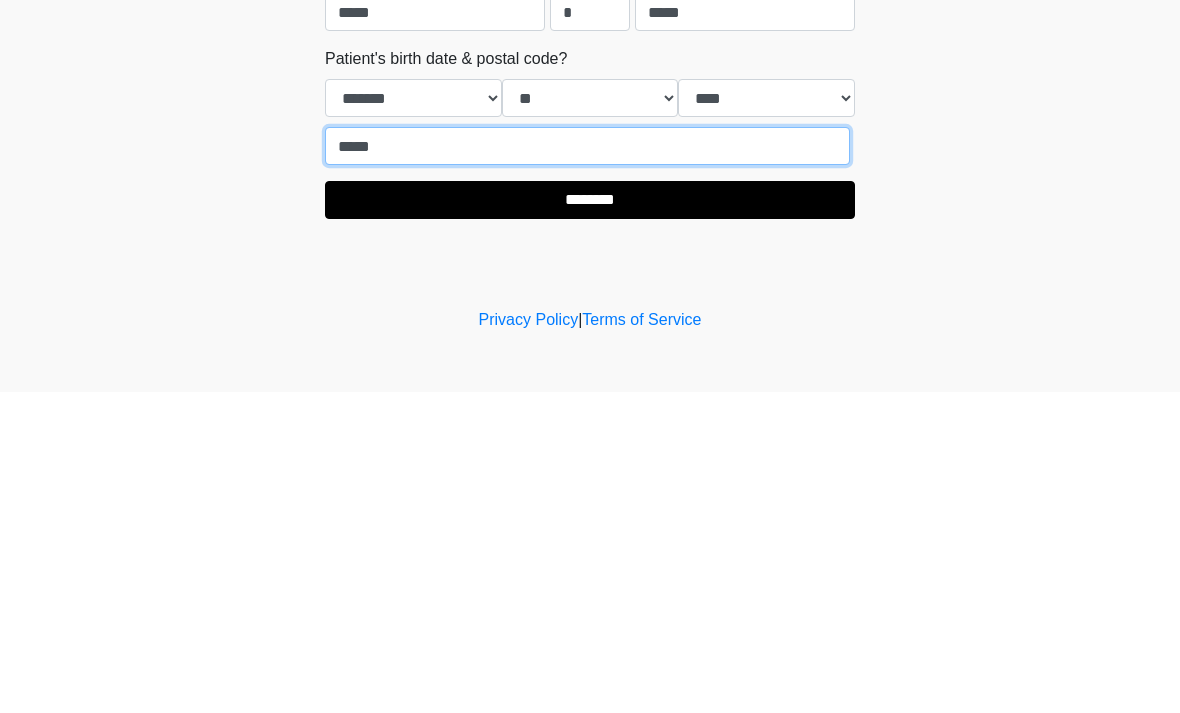 type on "*****" 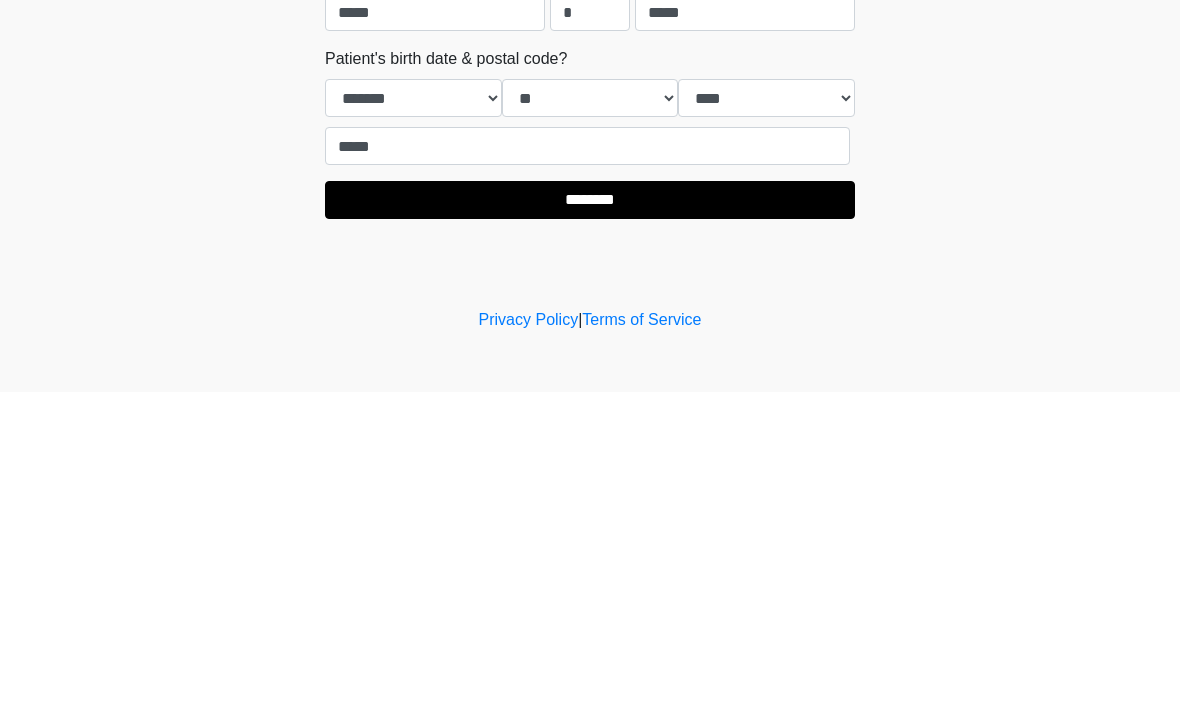 click on "********" at bounding box center [590, 521] 